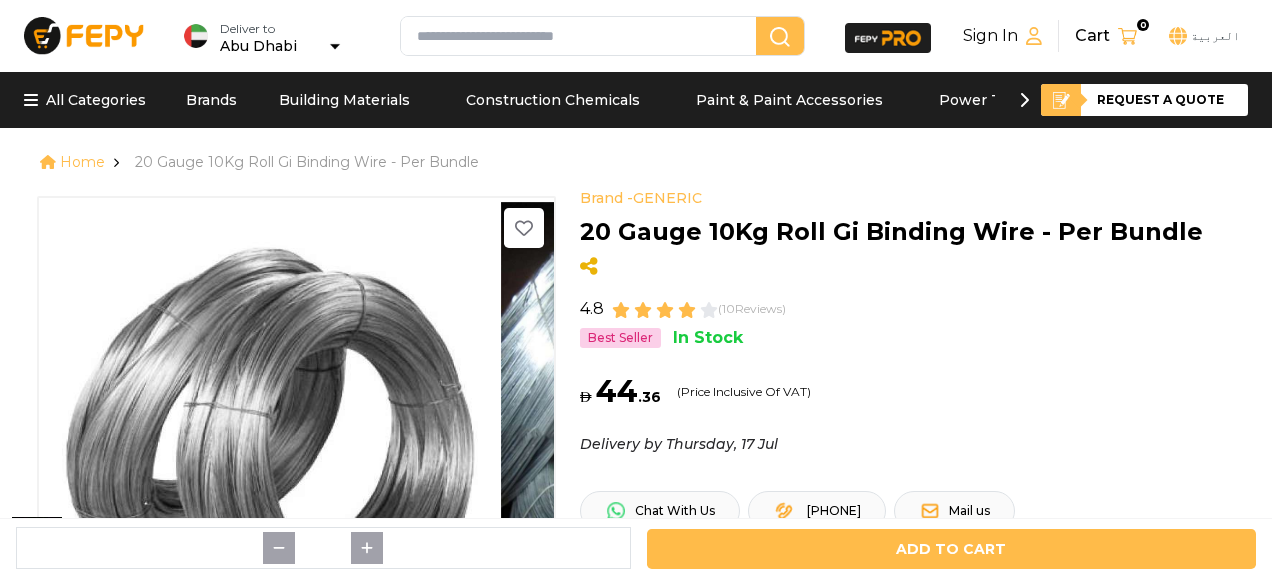 scroll, scrollTop: 0, scrollLeft: 0, axis: both 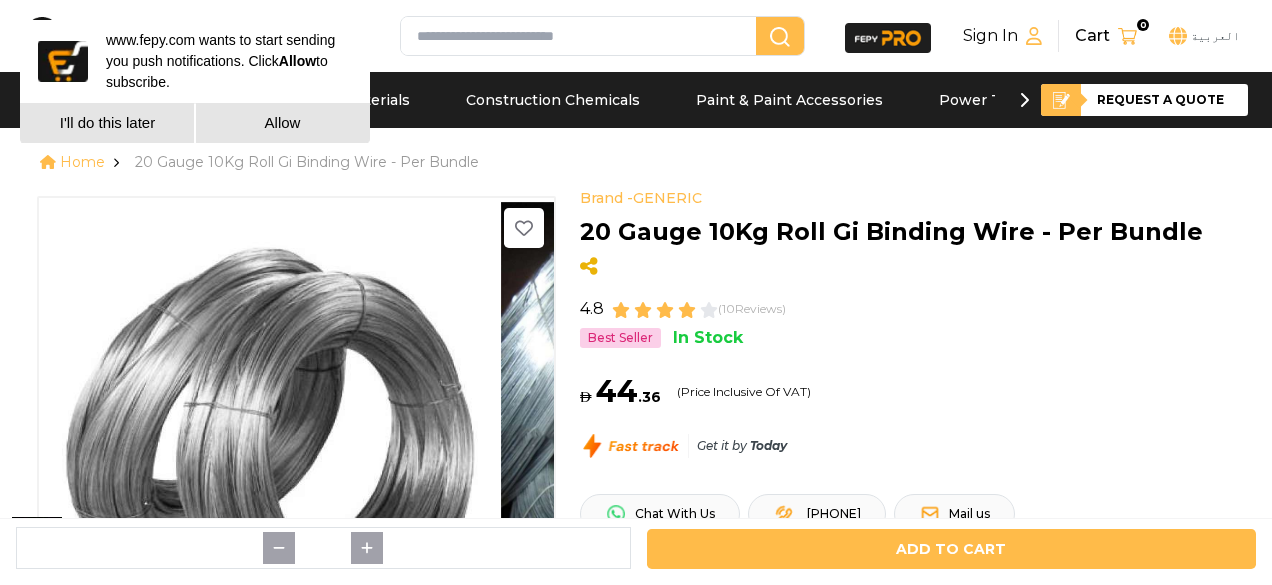 click on "www.fepy.com wants to start sending you push notifications. Click  Allow  to subscribe." at bounding box center (195, 61) 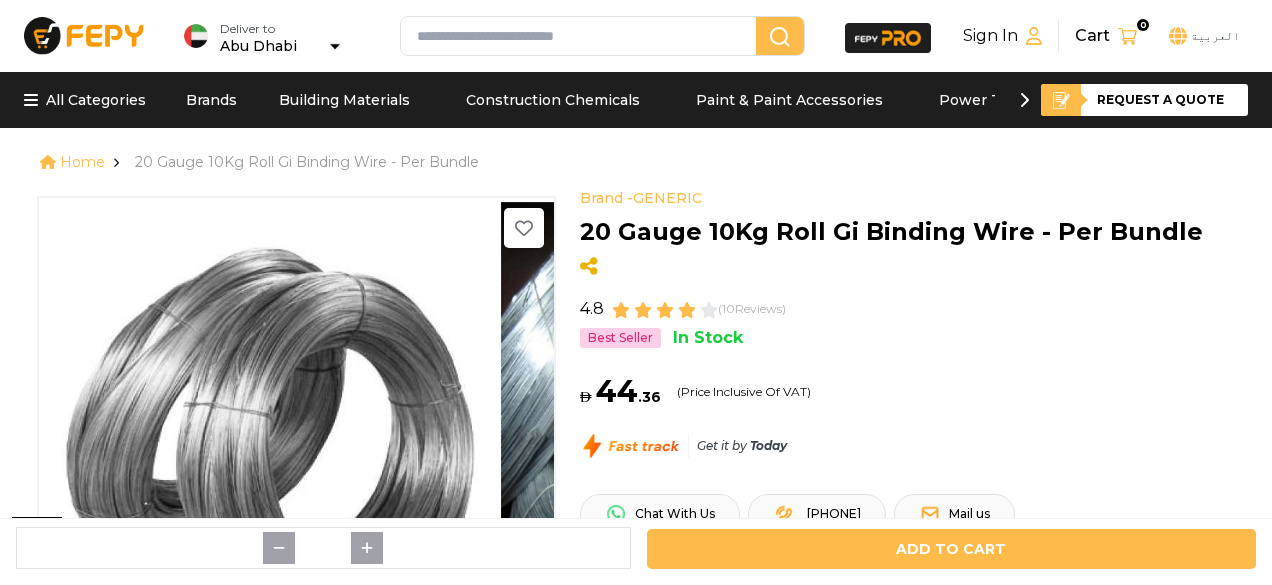 click on "Building Materials" at bounding box center [372, 100] 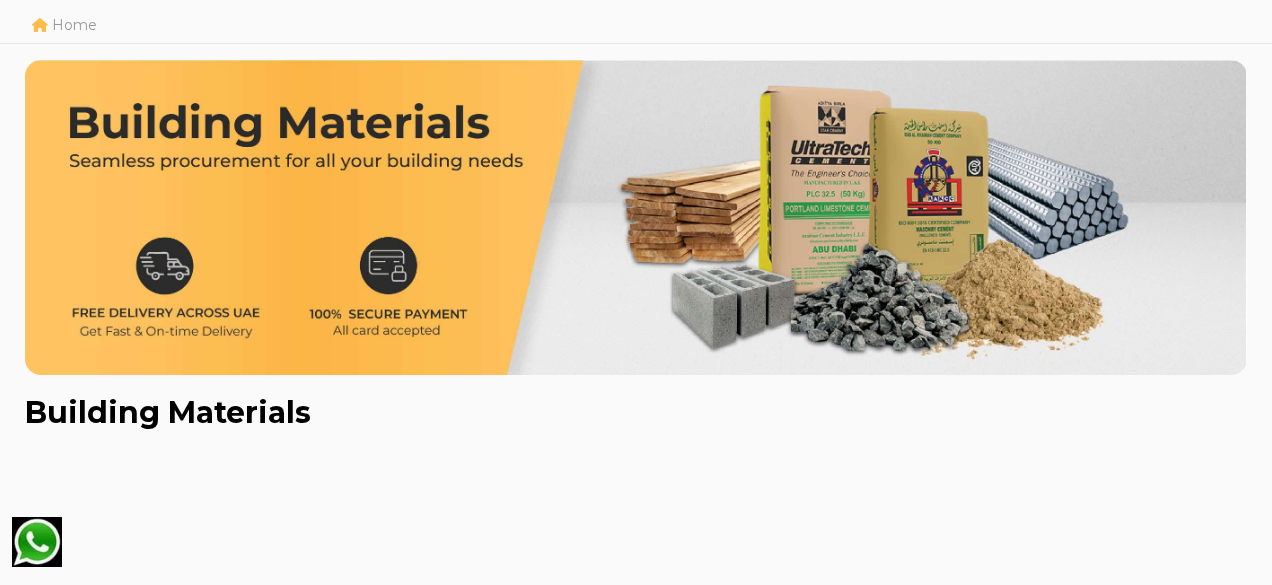 scroll, scrollTop: 400, scrollLeft: 0, axis: vertical 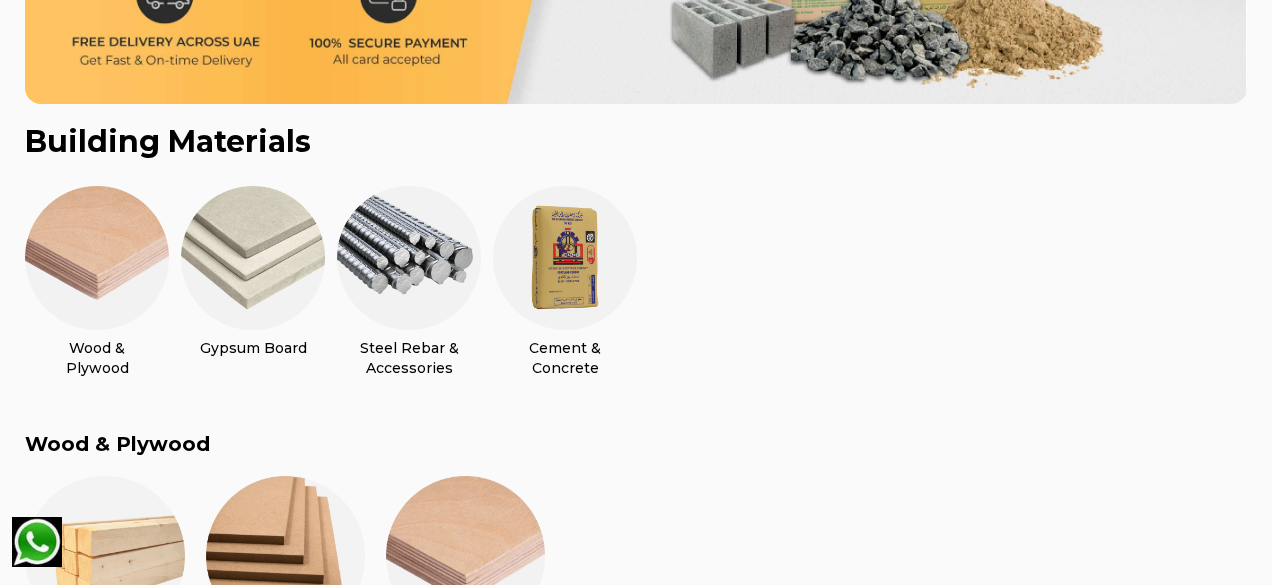 click at bounding box center [565, 258] 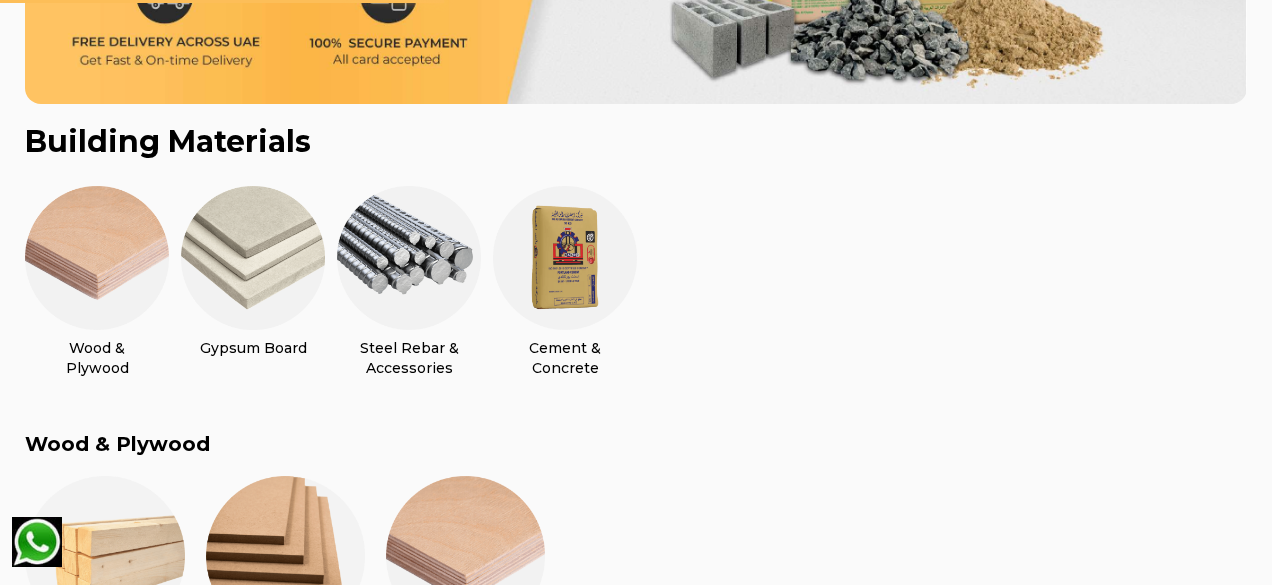 click at bounding box center (565, 258) 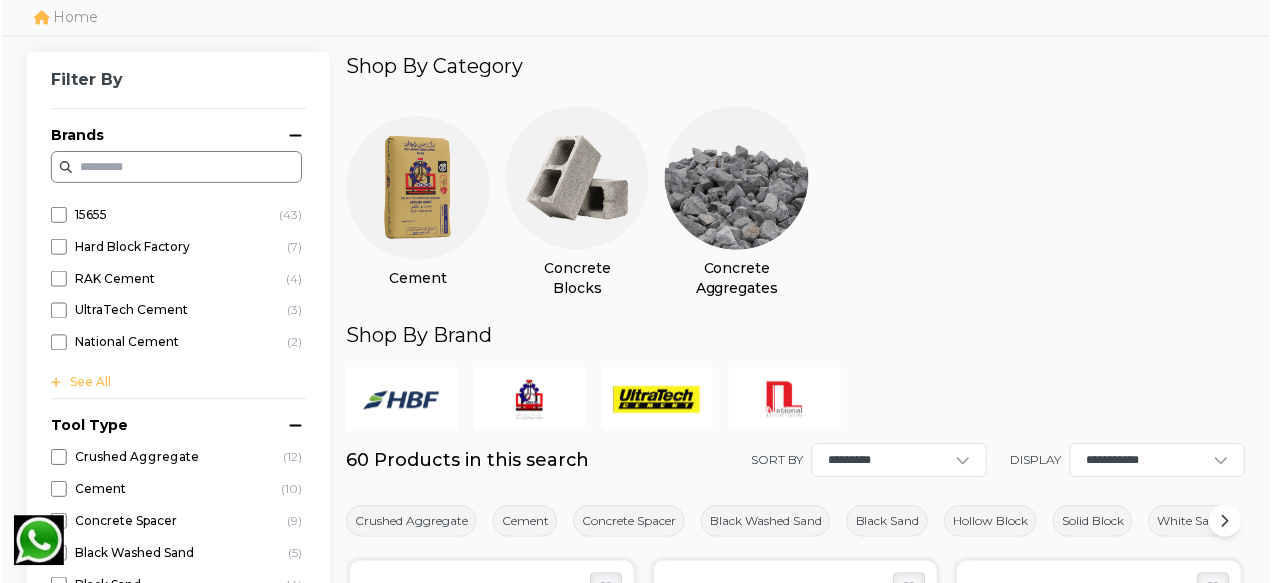 scroll, scrollTop: 0, scrollLeft: 0, axis: both 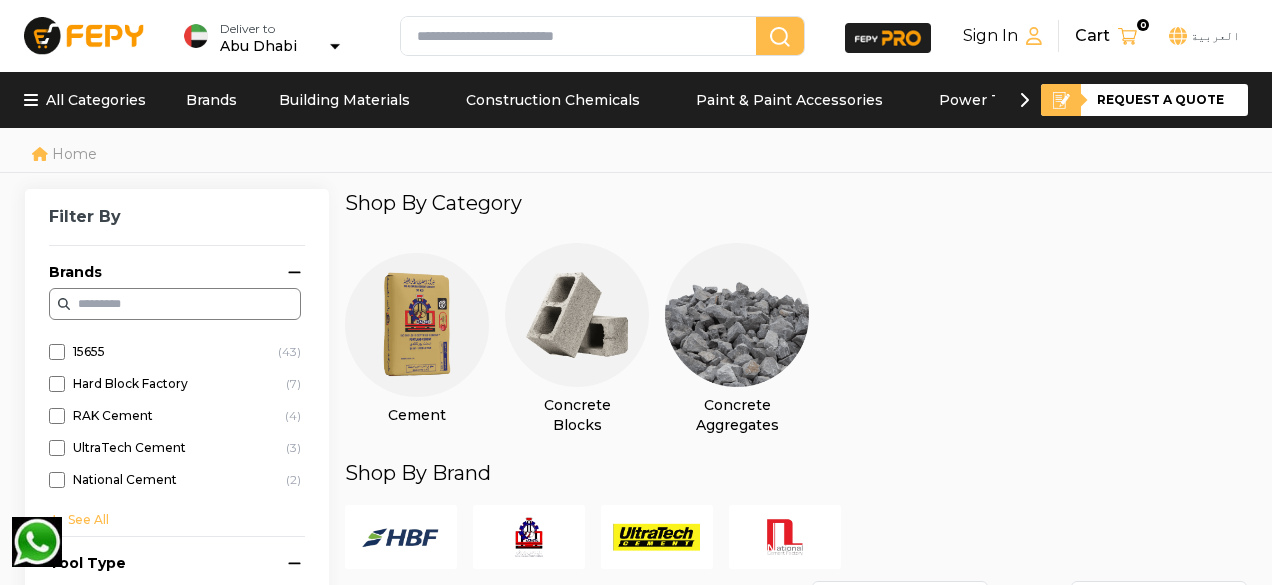 click at bounding box center (417, 325) 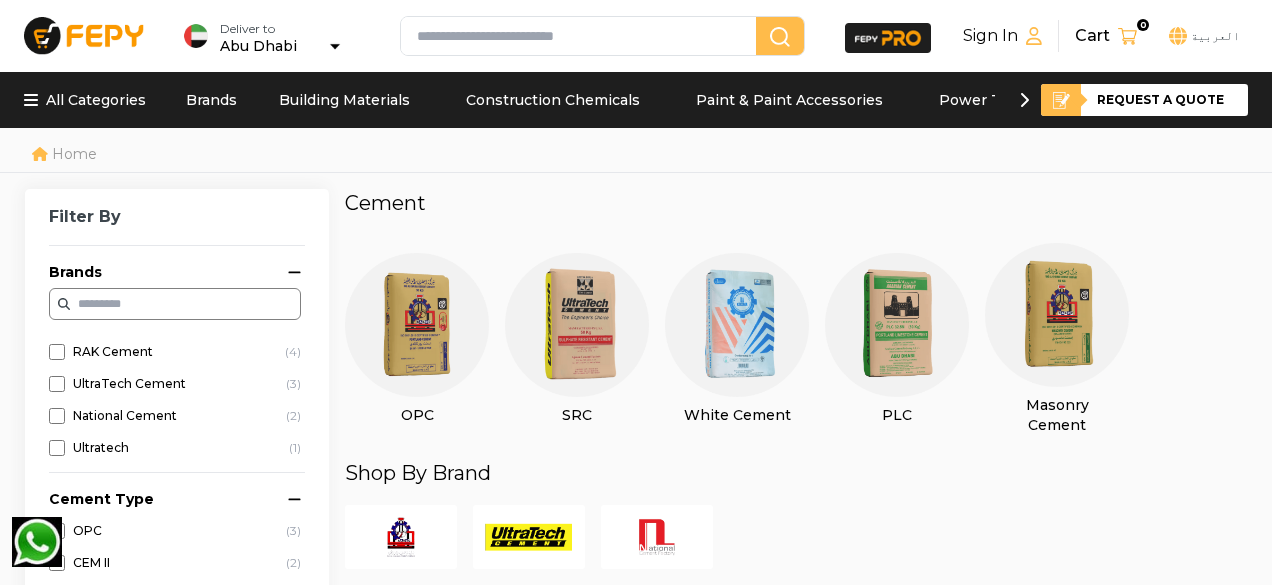 click at bounding box center [417, 325] 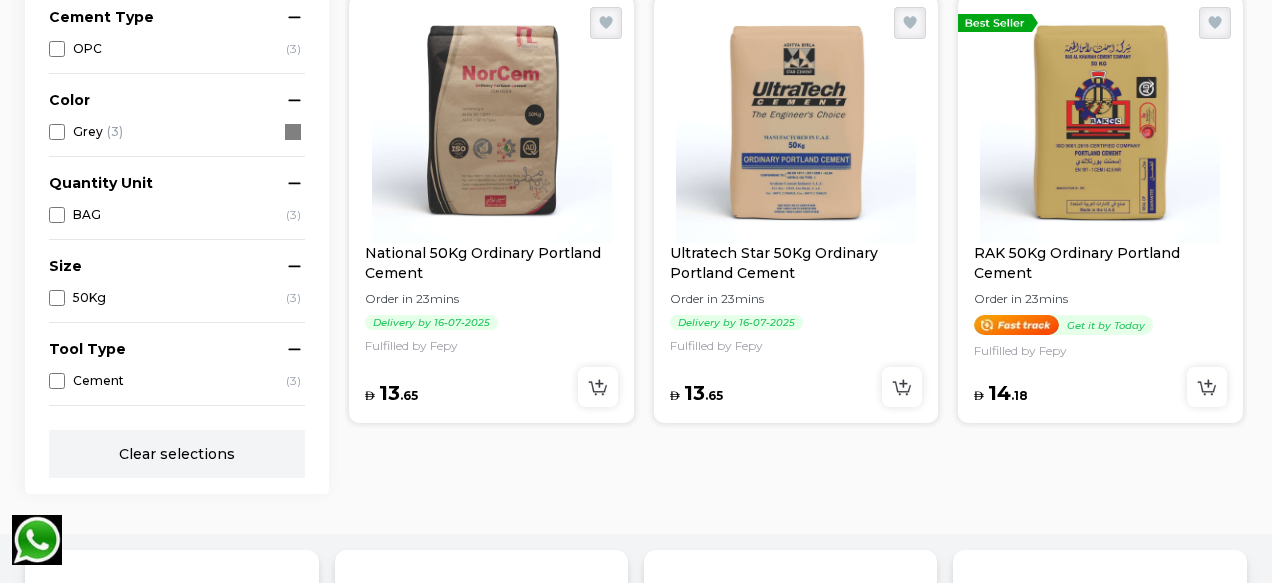 scroll, scrollTop: 430, scrollLeft: 0, axis: vertical 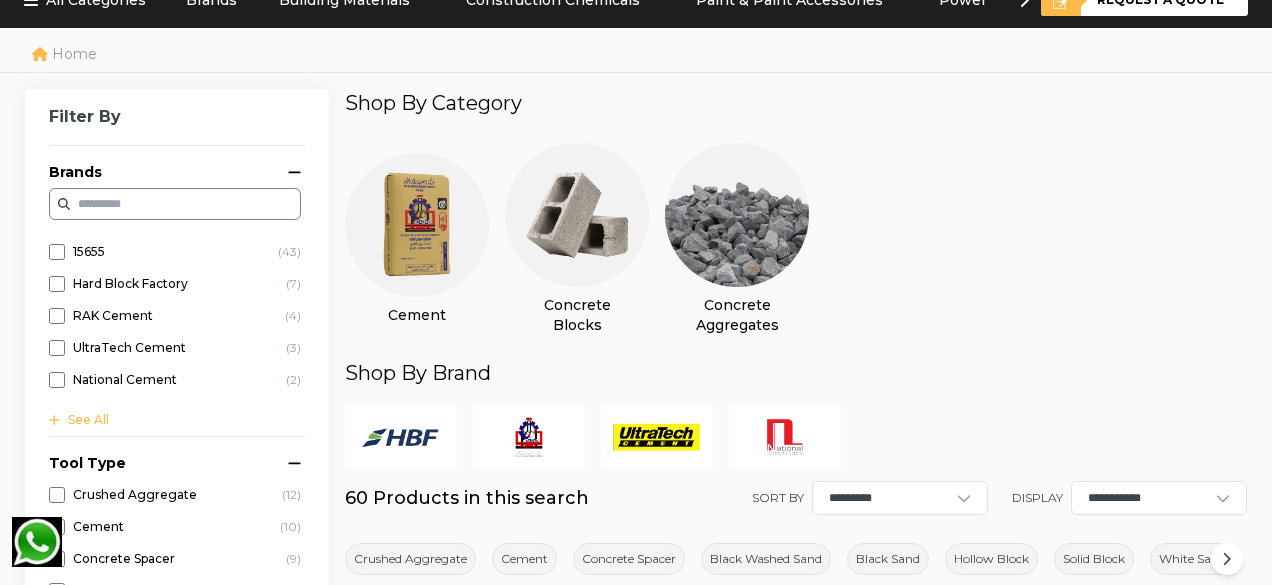 click on "Concrete Blocks" at bounding box center [577, 315] 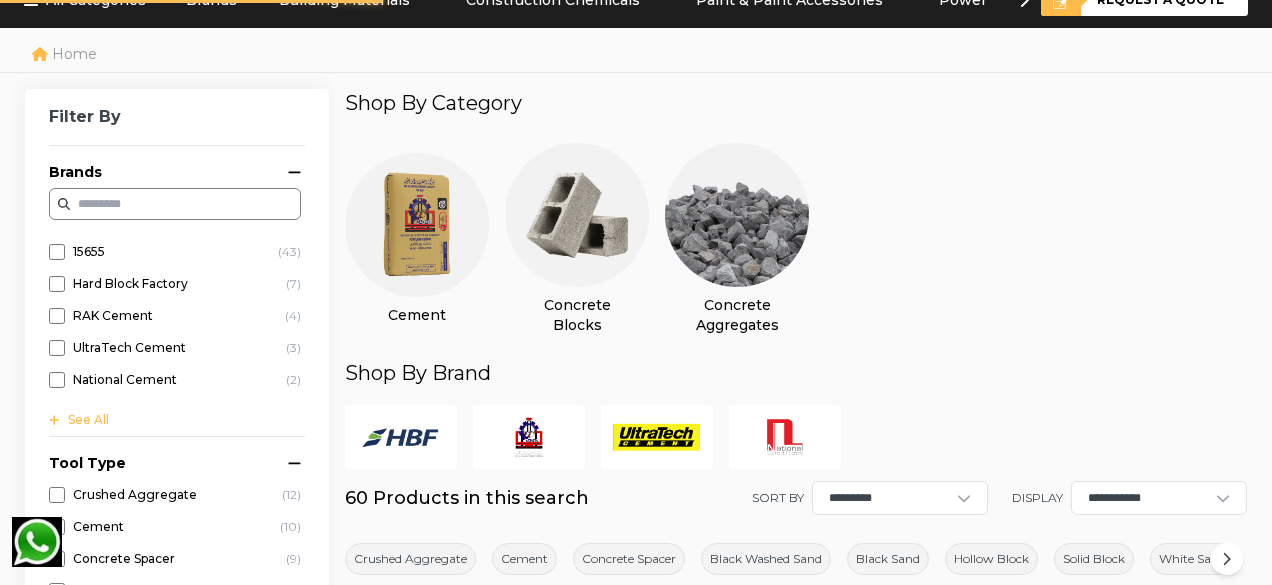 scroll, scrollTop: 0, scrollLeft: 0, axis: both 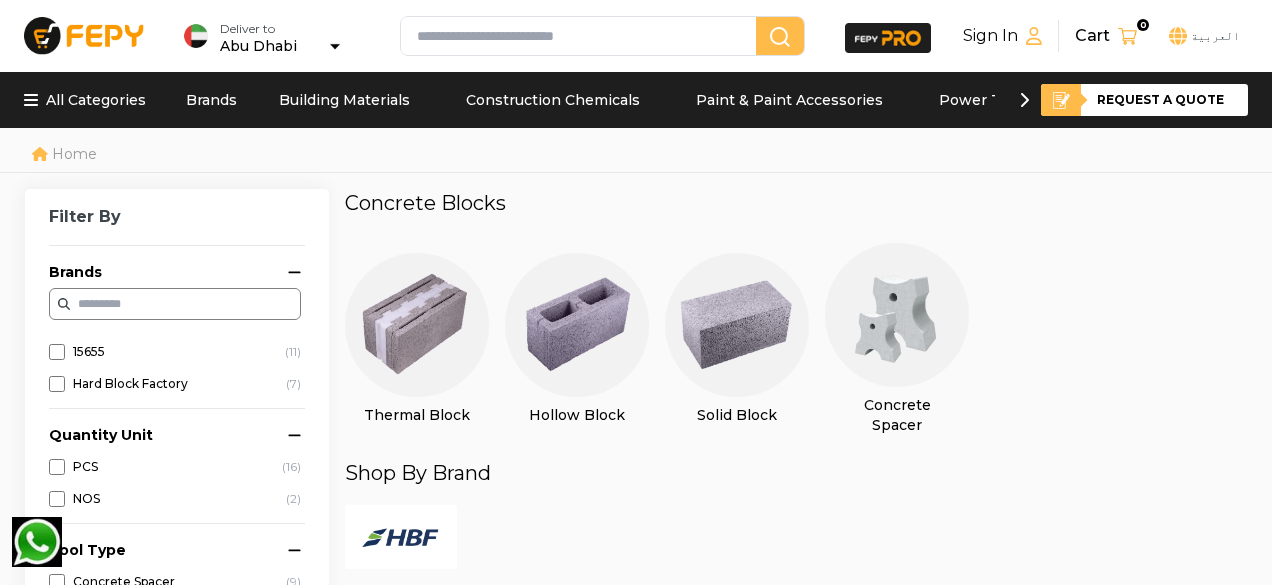 click at bounding box center [897, 315] 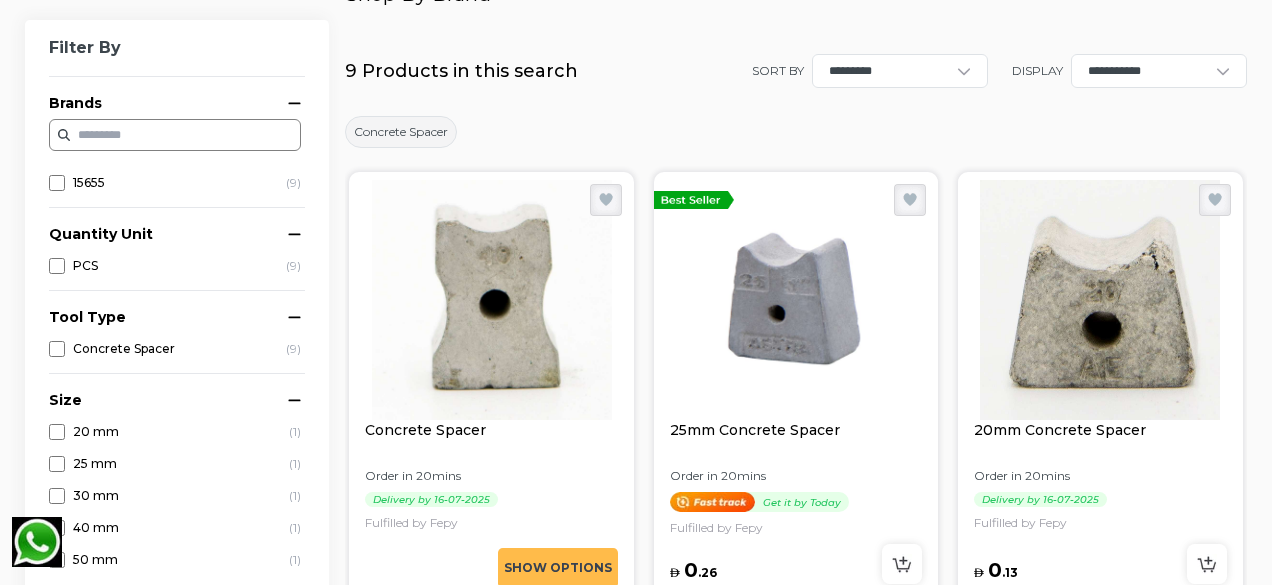 scroll, scrollTop: 300, scrollLeft: 0, axis: vertical 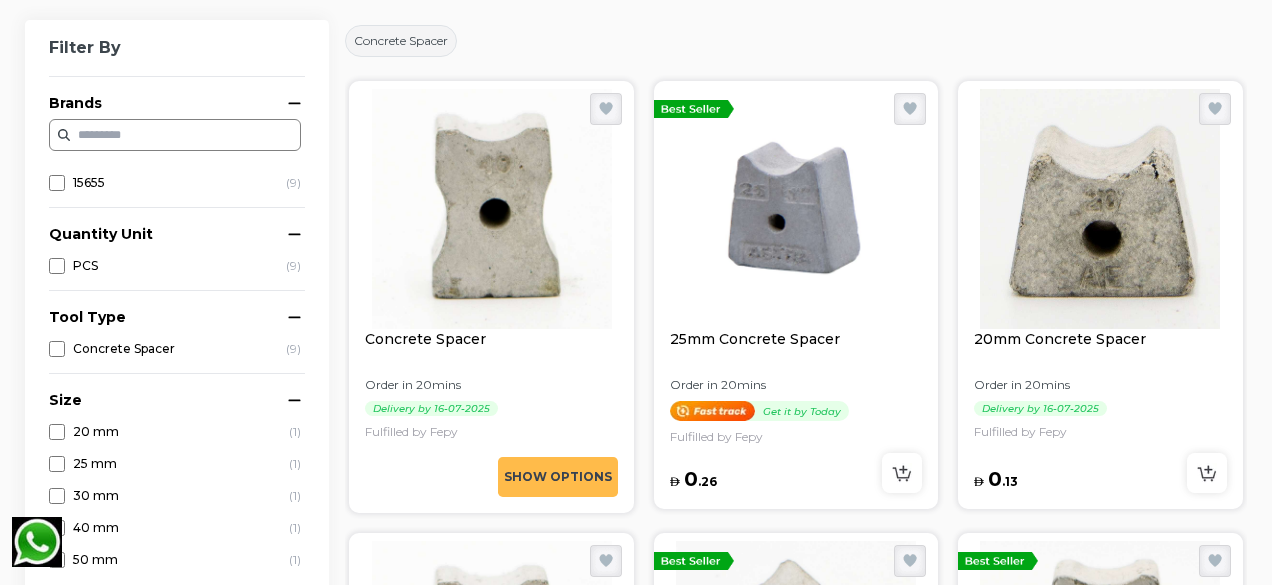 click on "40mm Concrete Spacer" at bounding box center [491, 801] 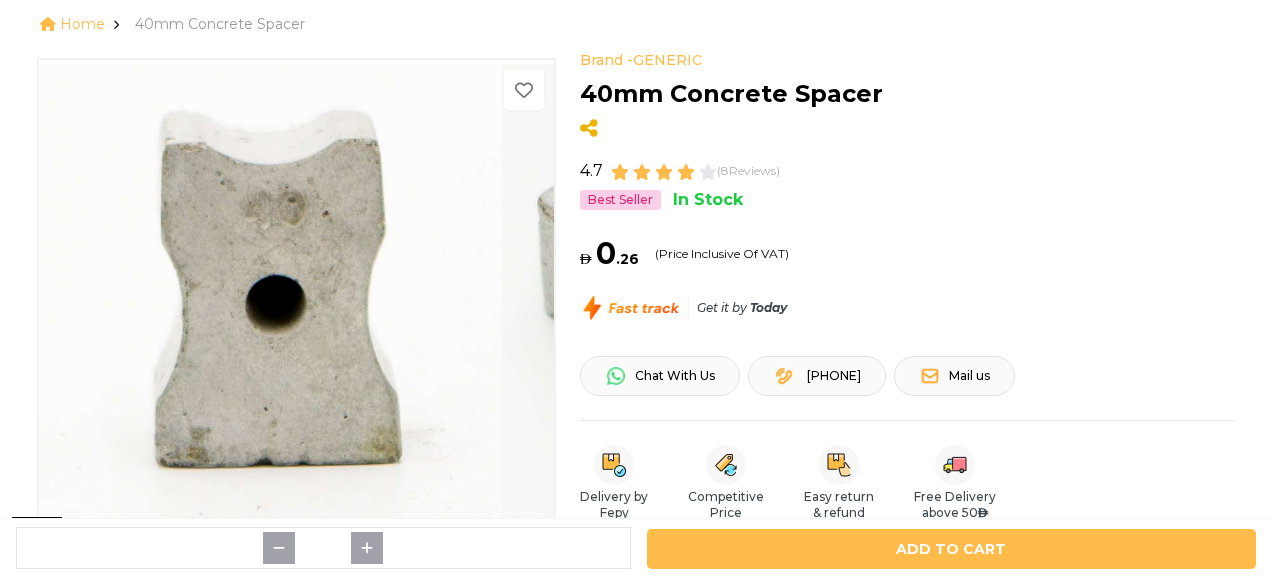 scroll, scrollTop: 100, scrollLeft: 0, axis: vertical 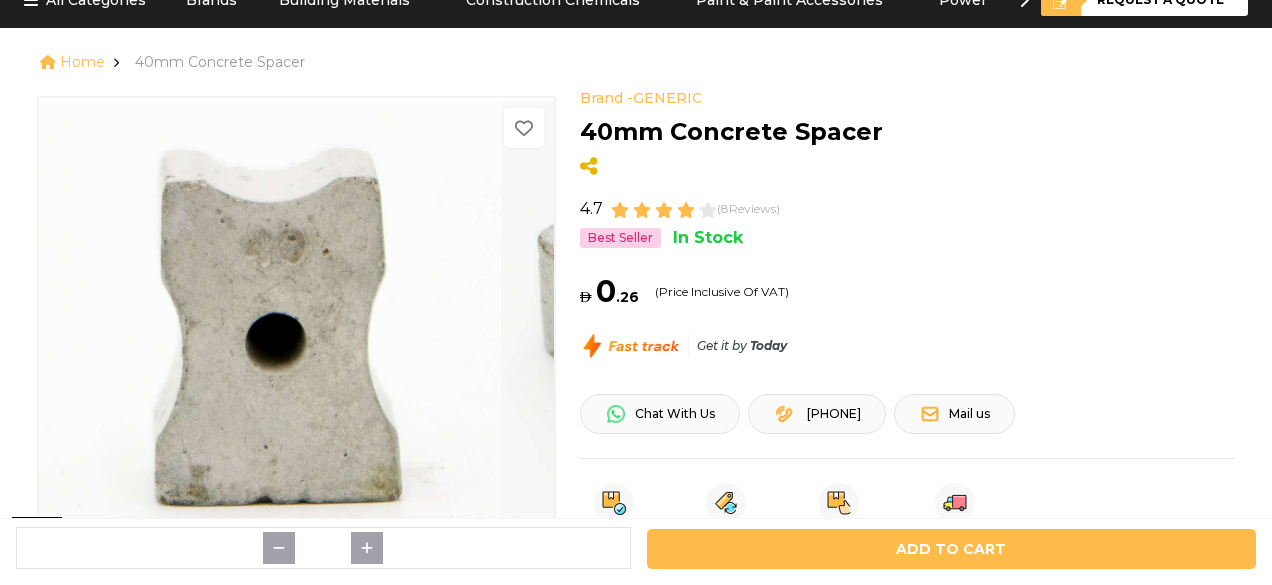 click on "( 8  Reviews)" at bounding box center (748, 211) 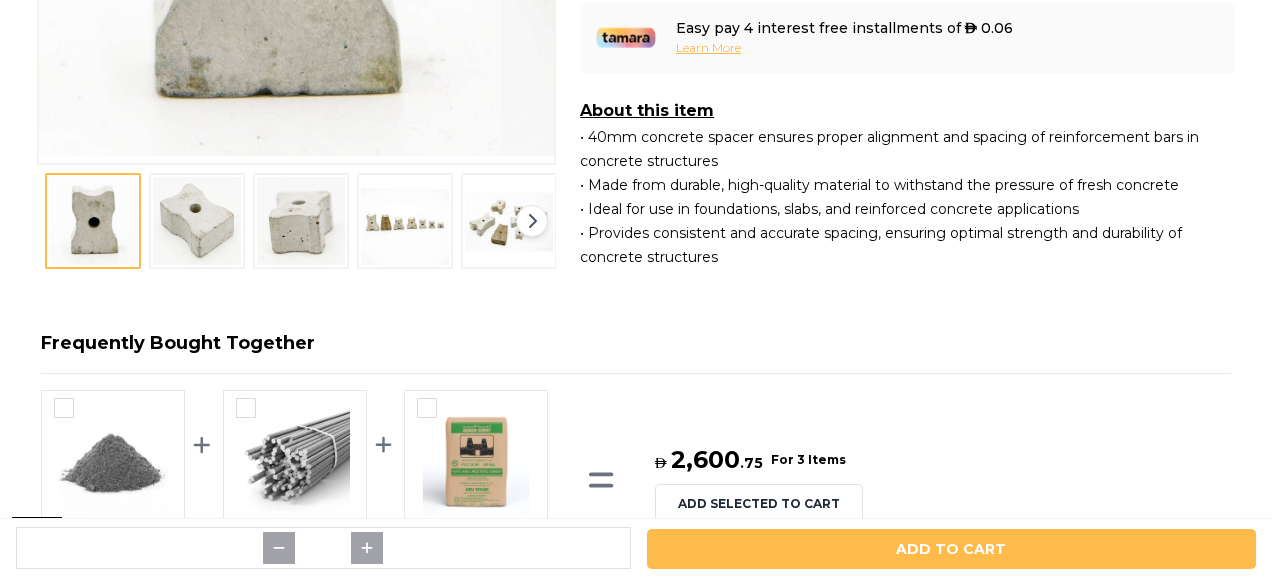 scroll, scrollTop: 700, scrollLeft: 0, axis: vertical 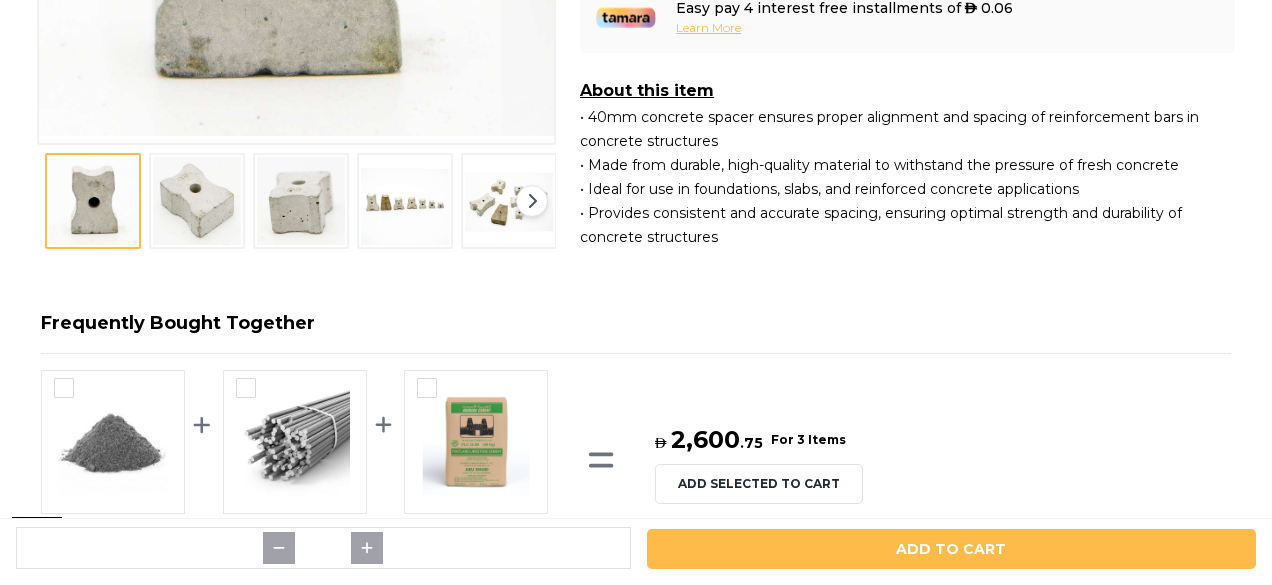 click at bounding box center (197, 201) 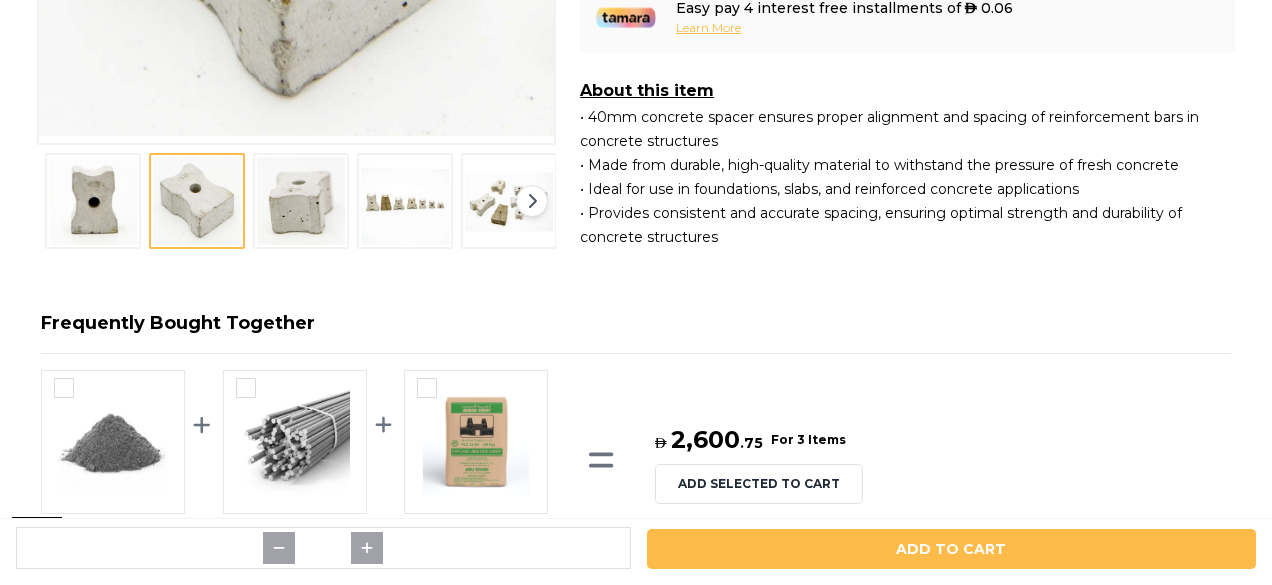 click at bounding box center [301, 201] 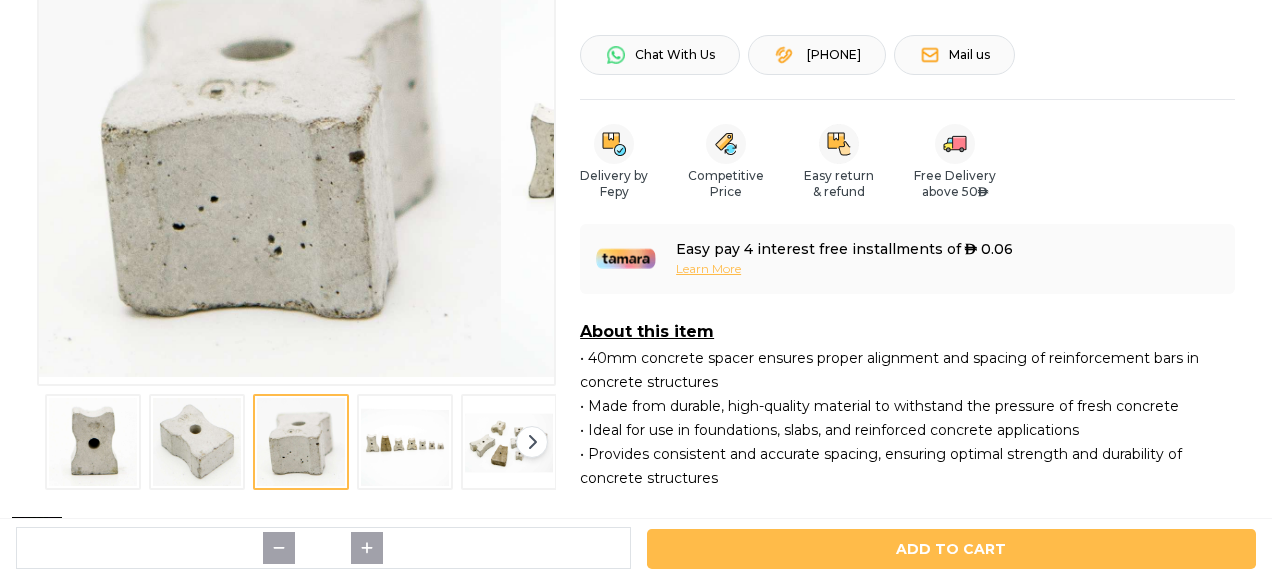 scroll, scrollTop: 400, scrollLeft: 0, axis: vertical 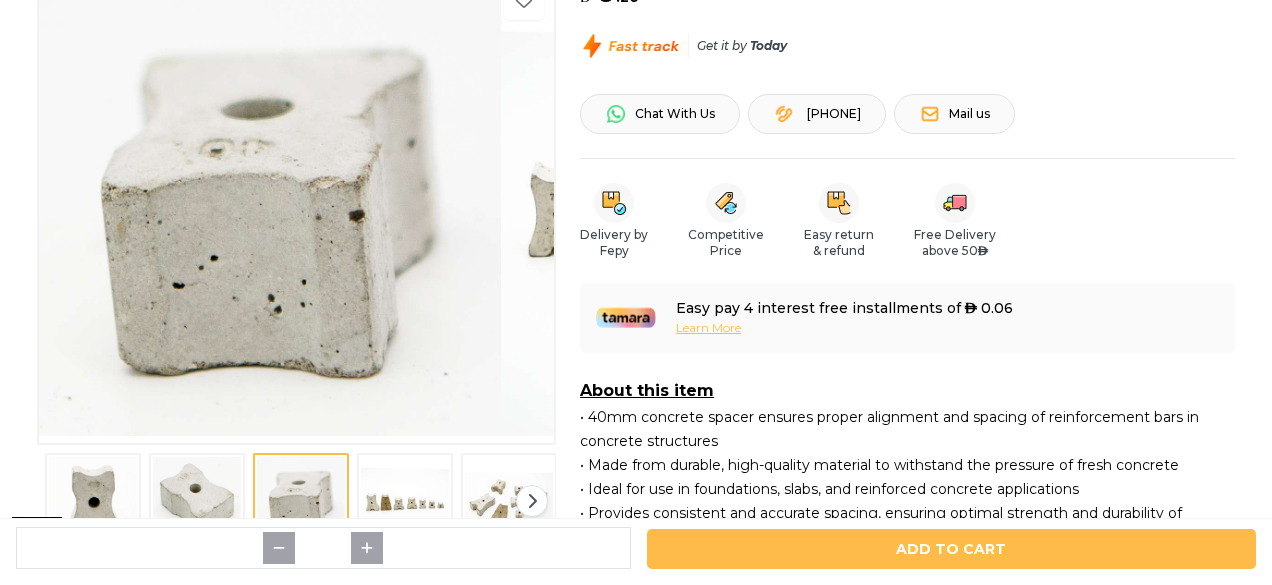 click at bounding box center (405, 501) 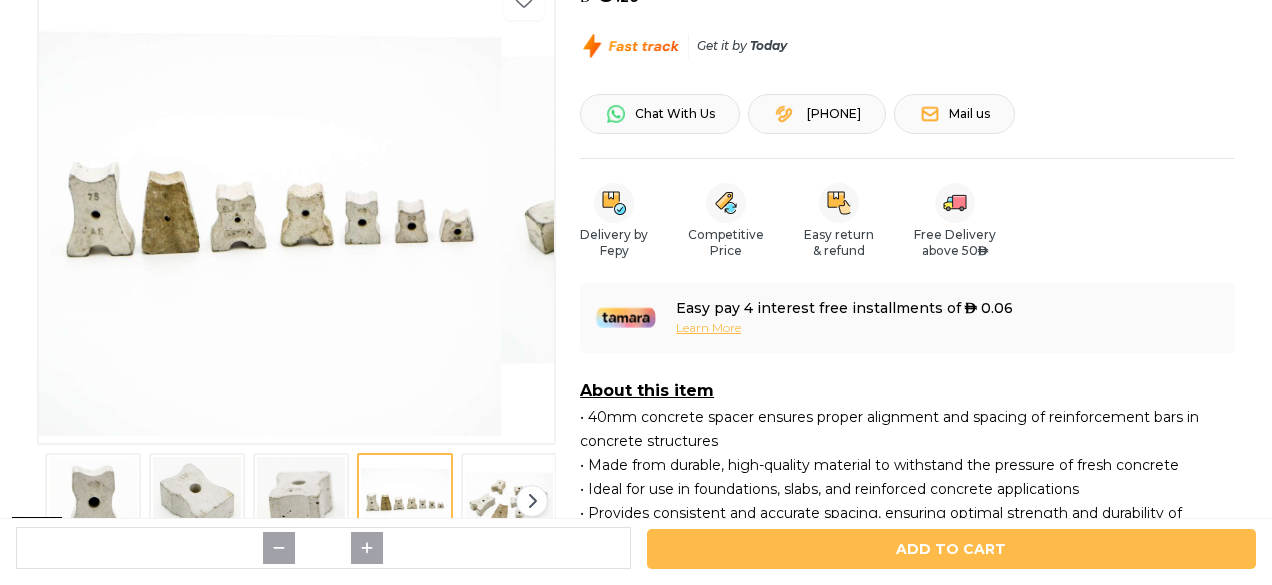click 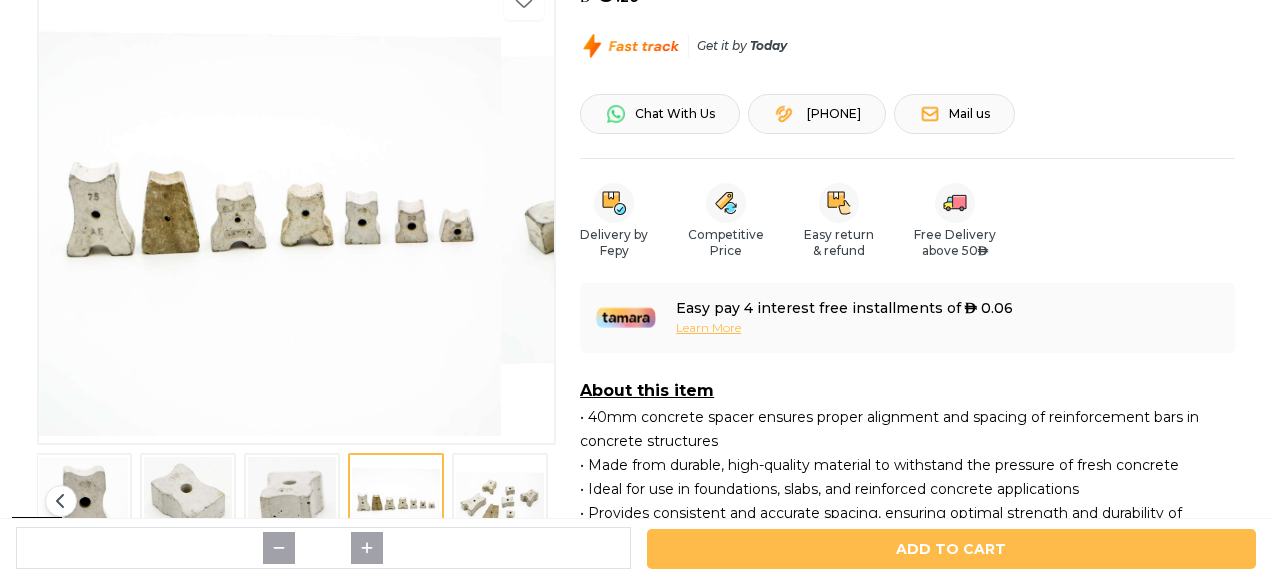 click at bounding box center (500, 501) 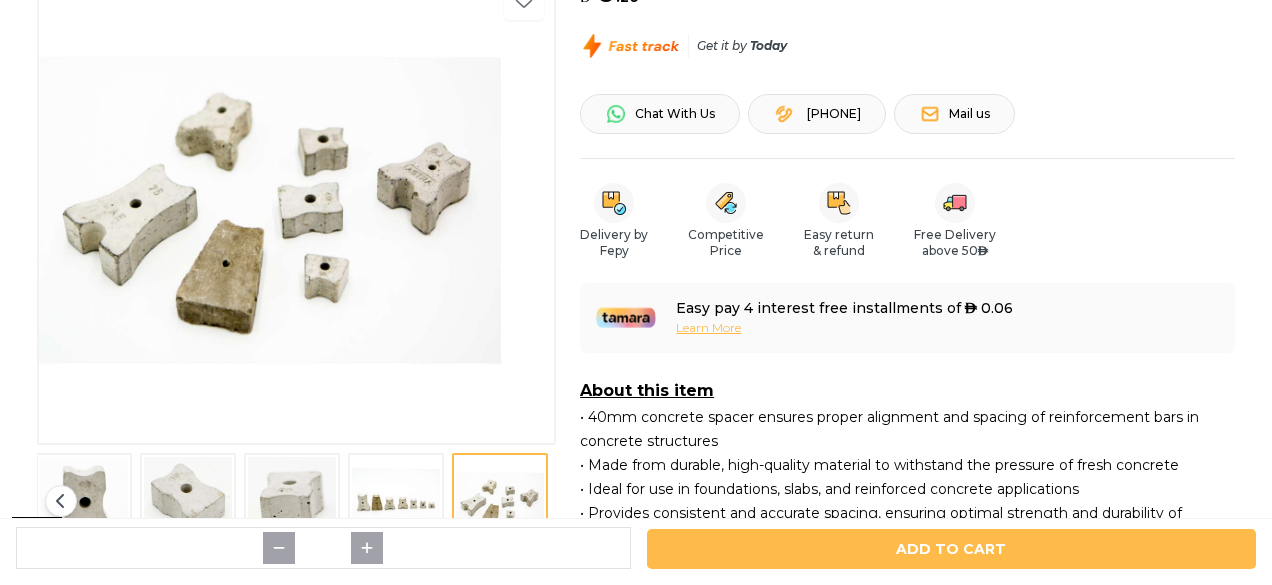 click at bounding box center (500, 501) 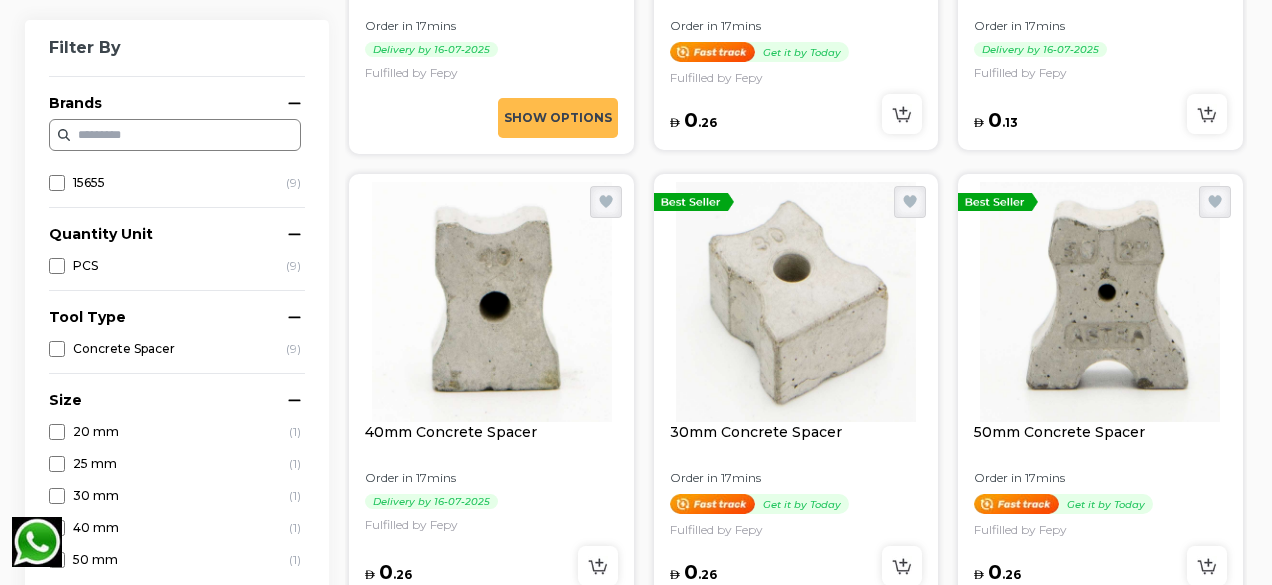 scroll, scrollTop: 700, scrollLeft: 0, axis: vertical 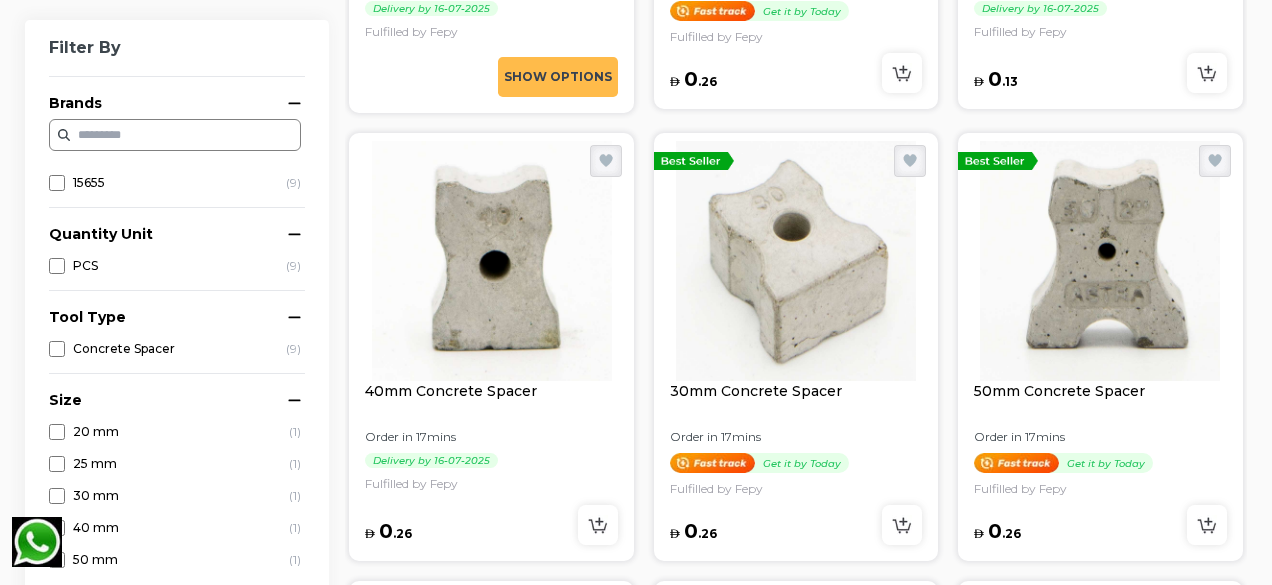 click at bounding box center [796, 261] 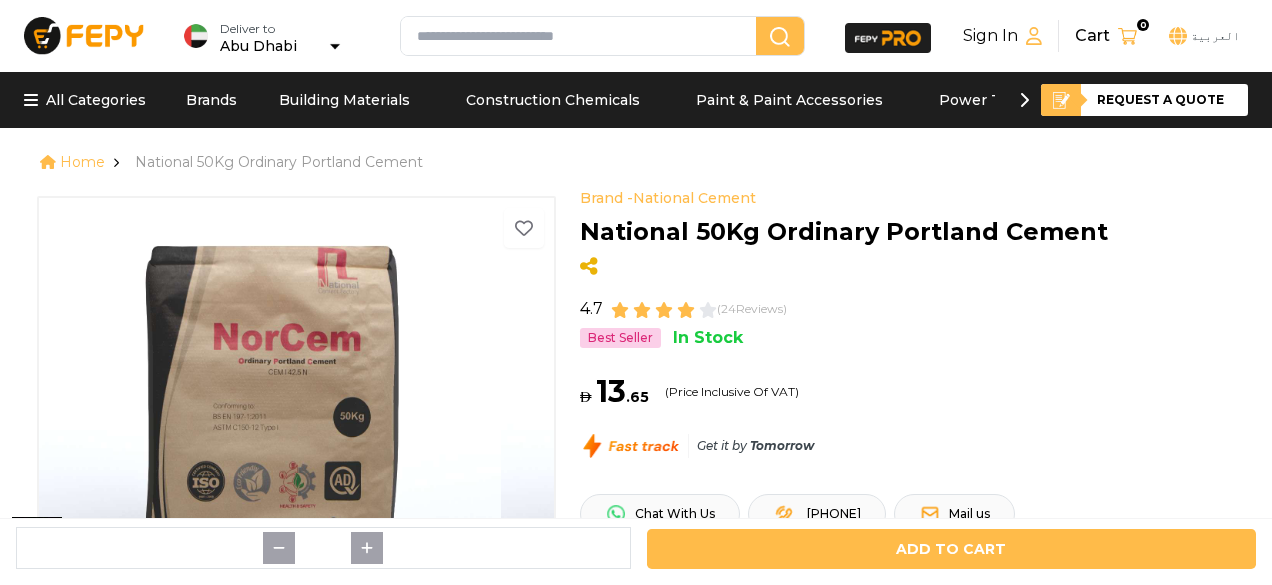 scroll, scrollTop: 0, scrollLeft: 0, axis: both 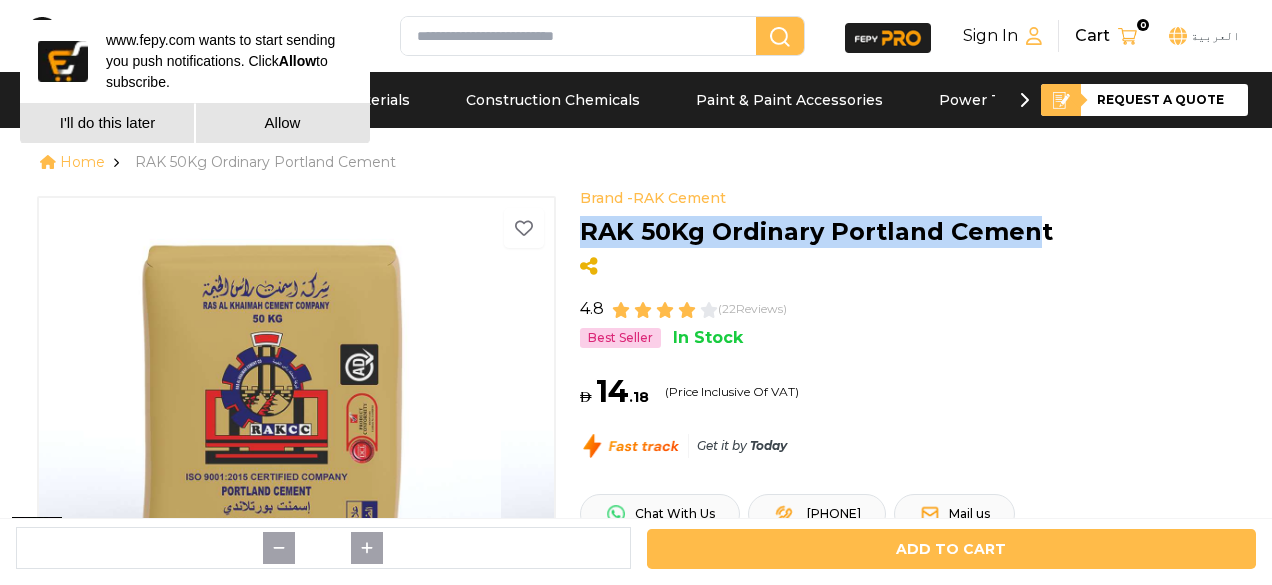 drag, startPoint x: 620, startPoint y: 267, endPoint x: 533, endPoint y: 231, distance: 94.15413 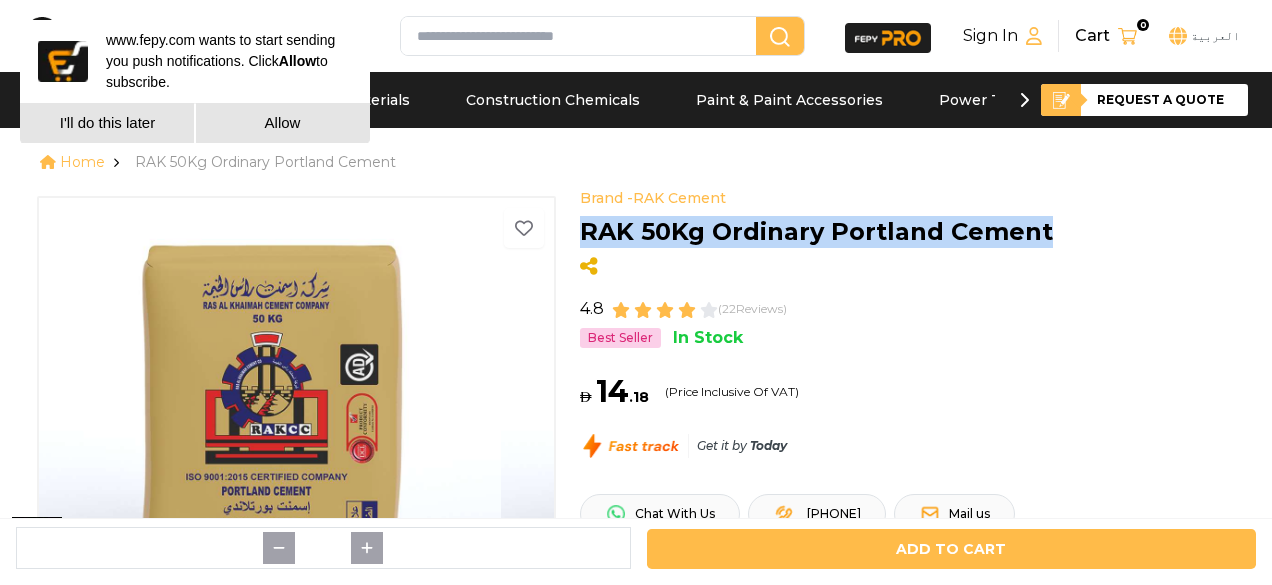 drag, startPoint x: 603, startPoint y: 255, endPoint x: 526, endPoint y: 235, distance: 79.555016 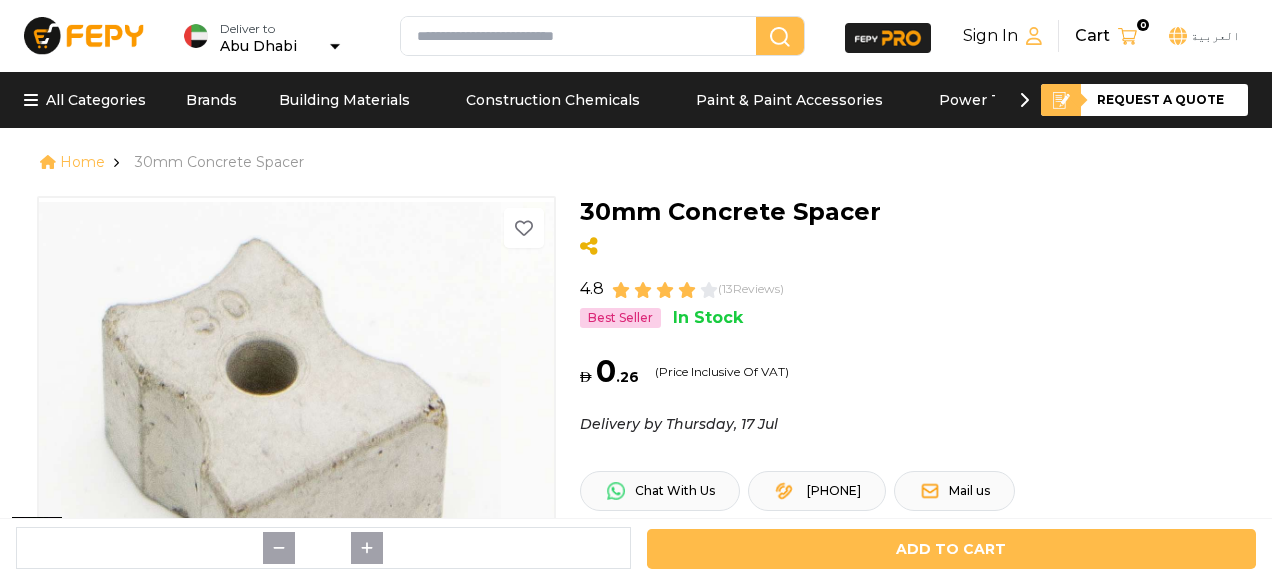 scroll, scrollTop: 0, scrollLeft: 0, axis: both 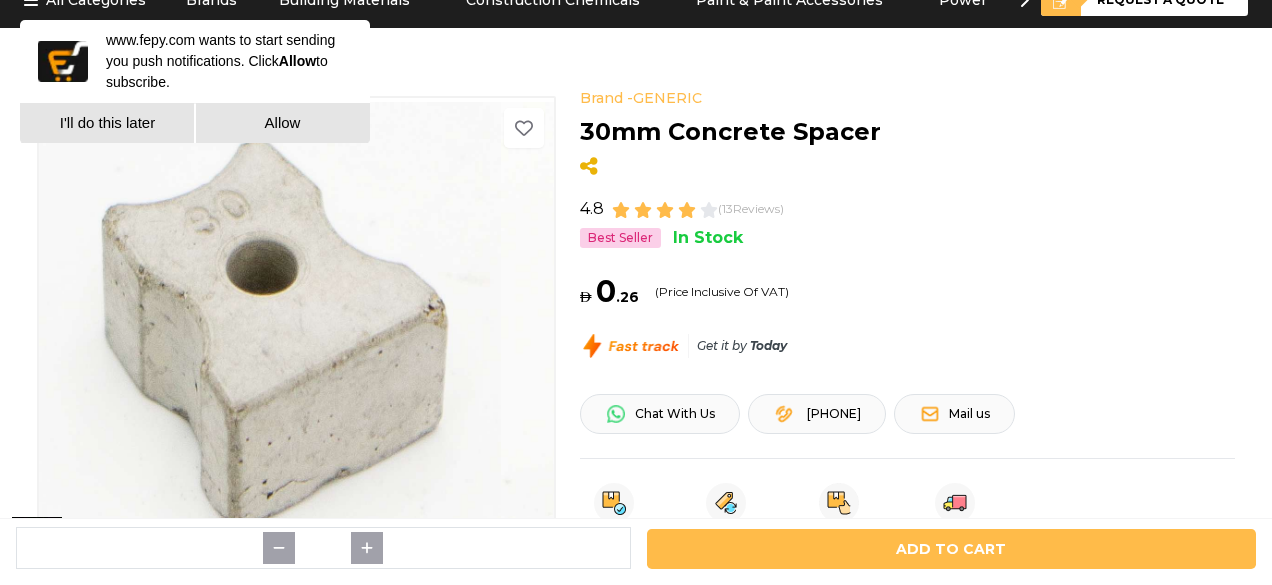 click 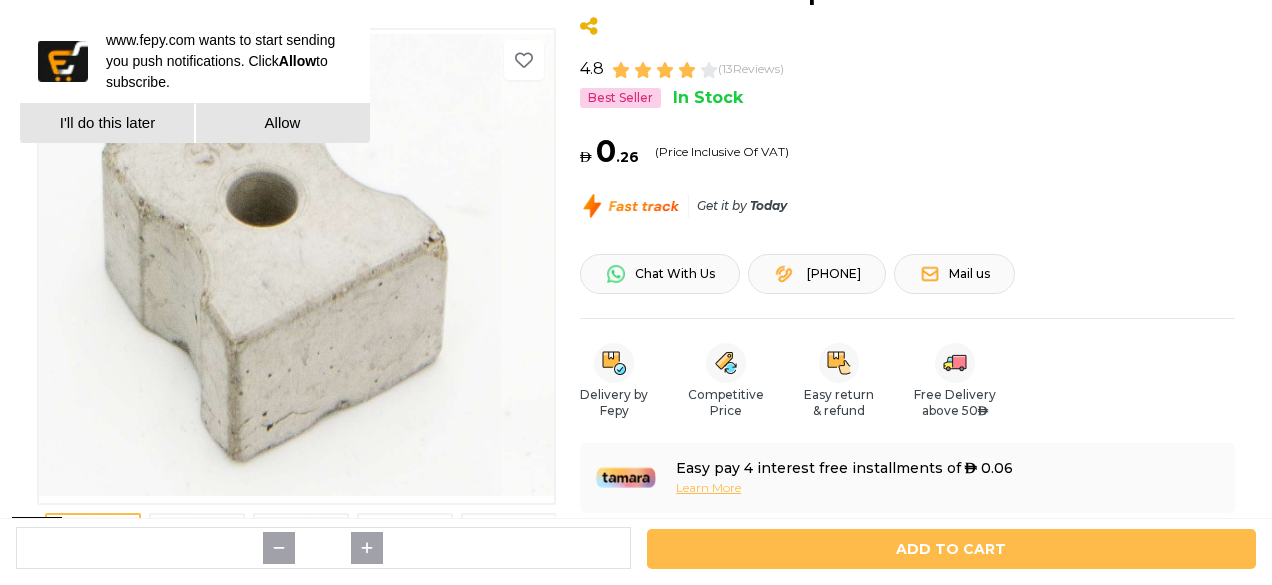 scroll, scrollTop: 100, scrollLeft: 0, axis: vertical 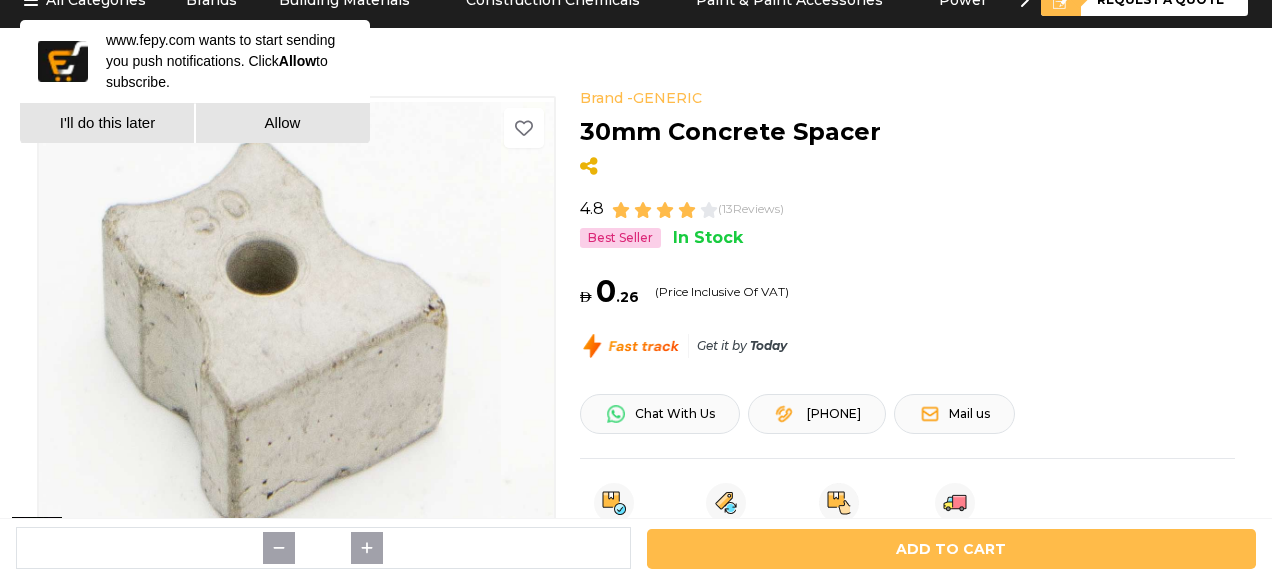 type 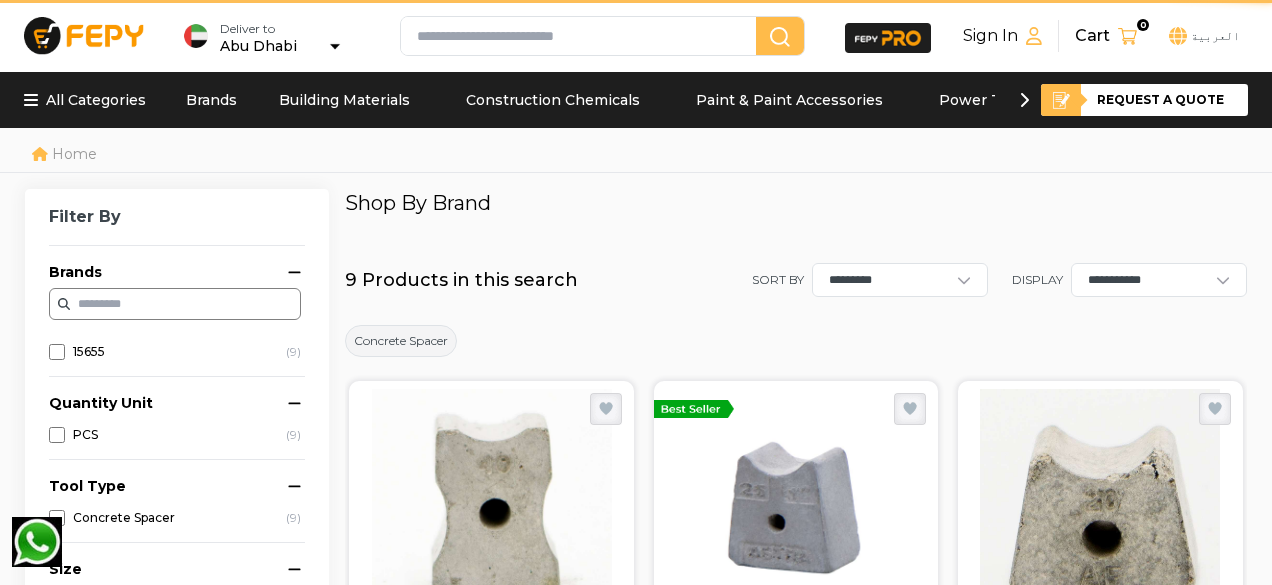 scroll, scrollTop: 0, scrollLeft: 0, axis: both 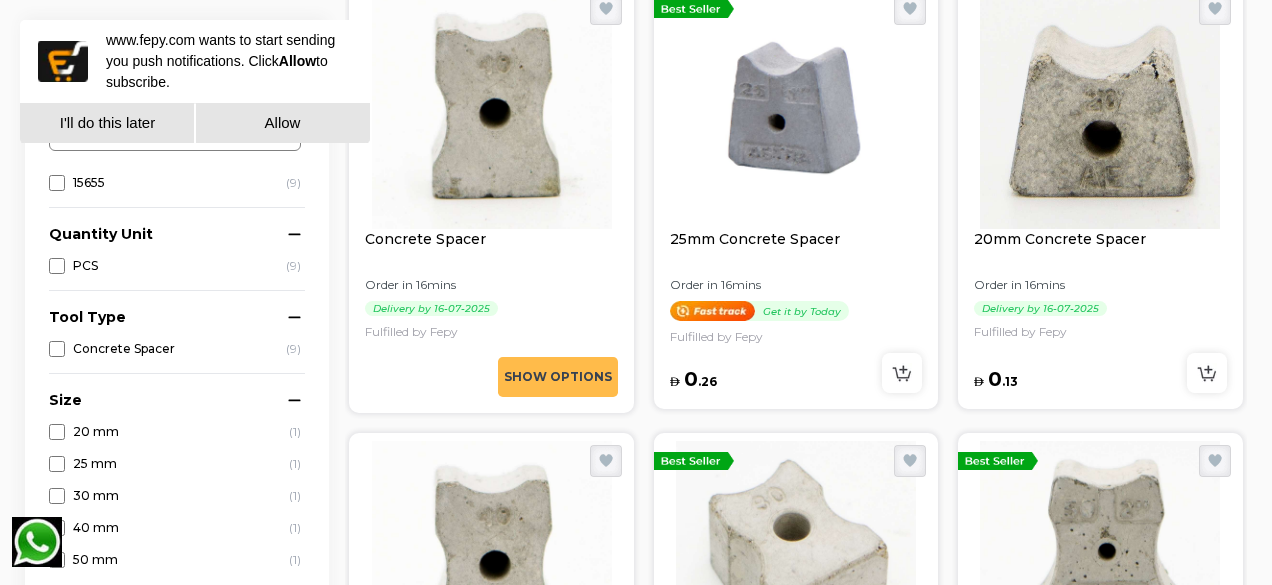 click on "40mm Concrete Spacer" at bounding box center (491, 701) 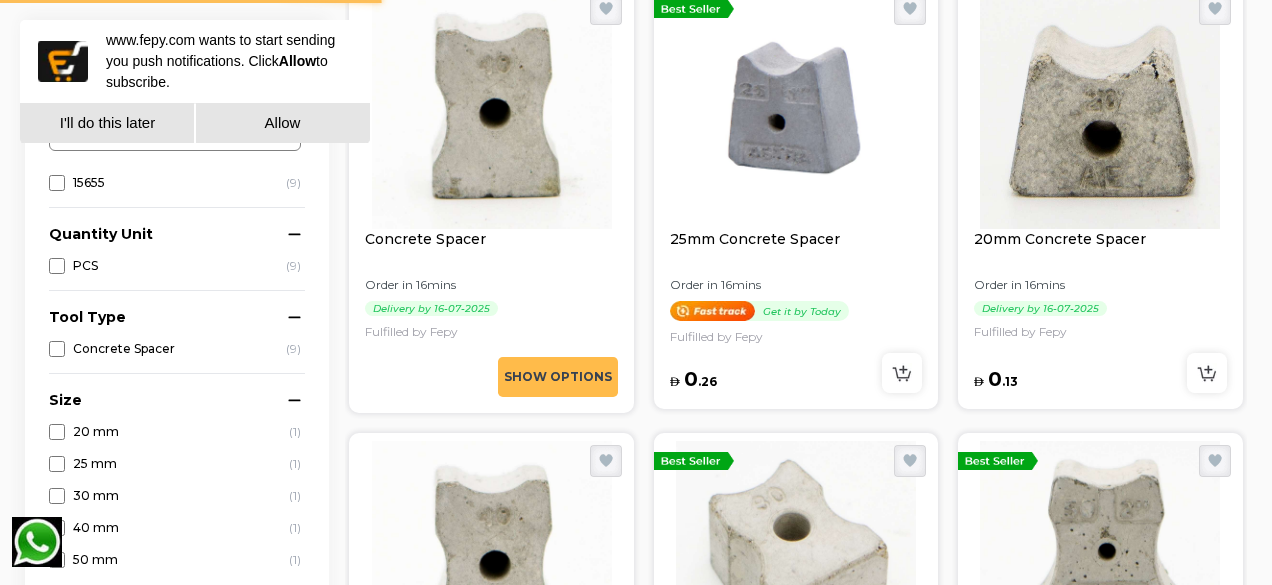scroll, scrollTop: 0, scrollLeft: 0, axis: both 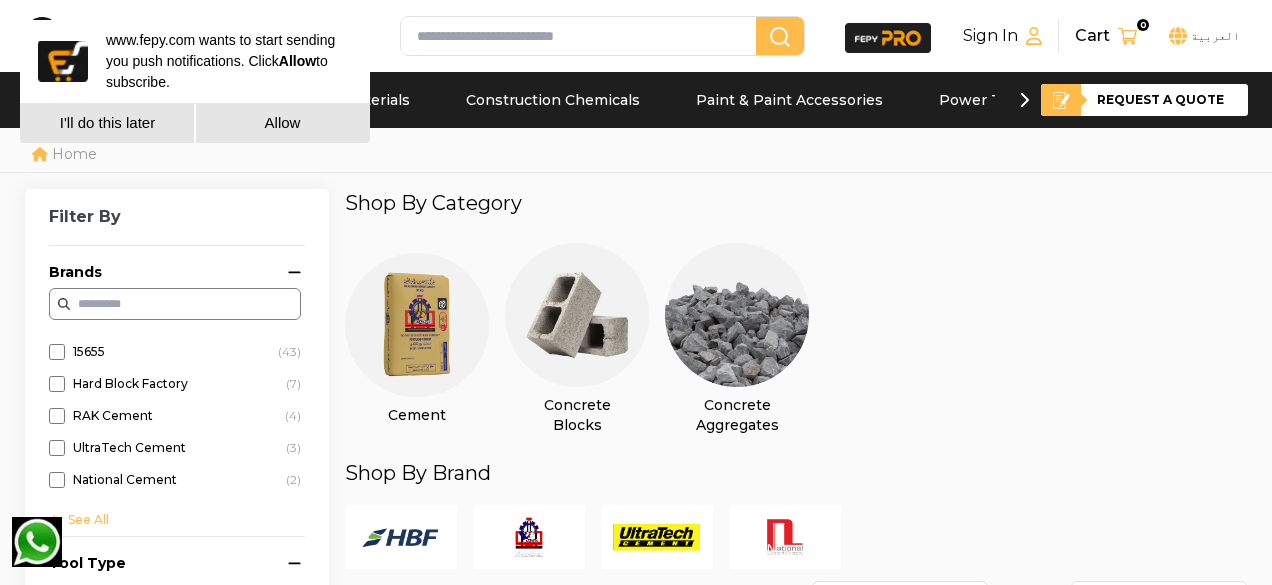 click at bounding box center [577, 315] 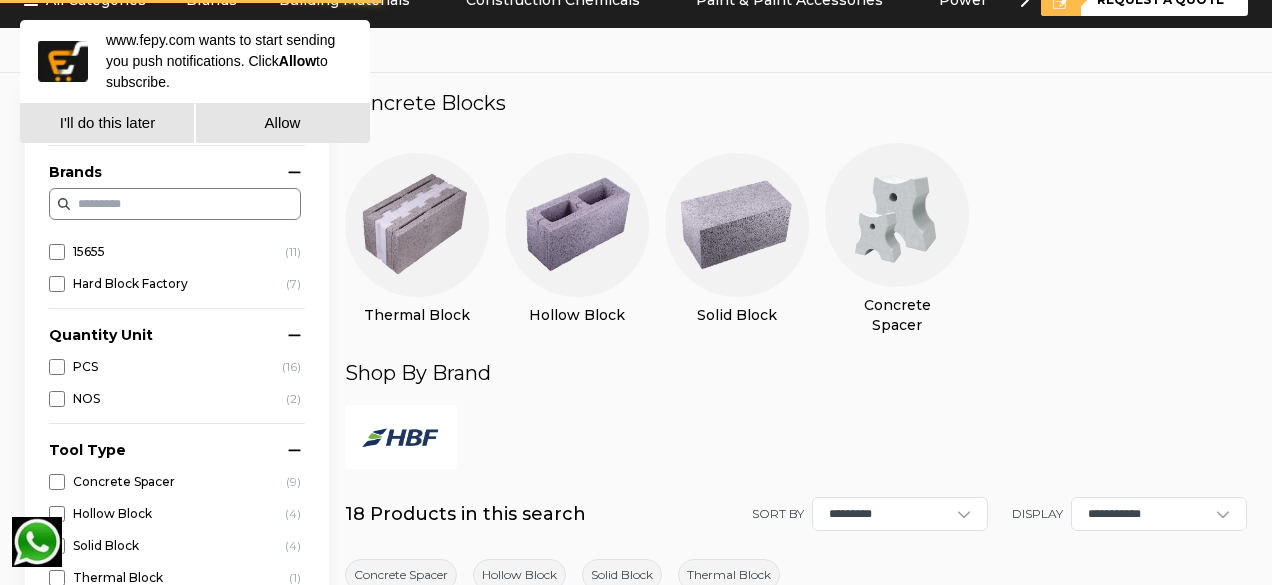 scroll, scrollTop: 0, scrollLeft: 0, axis: both 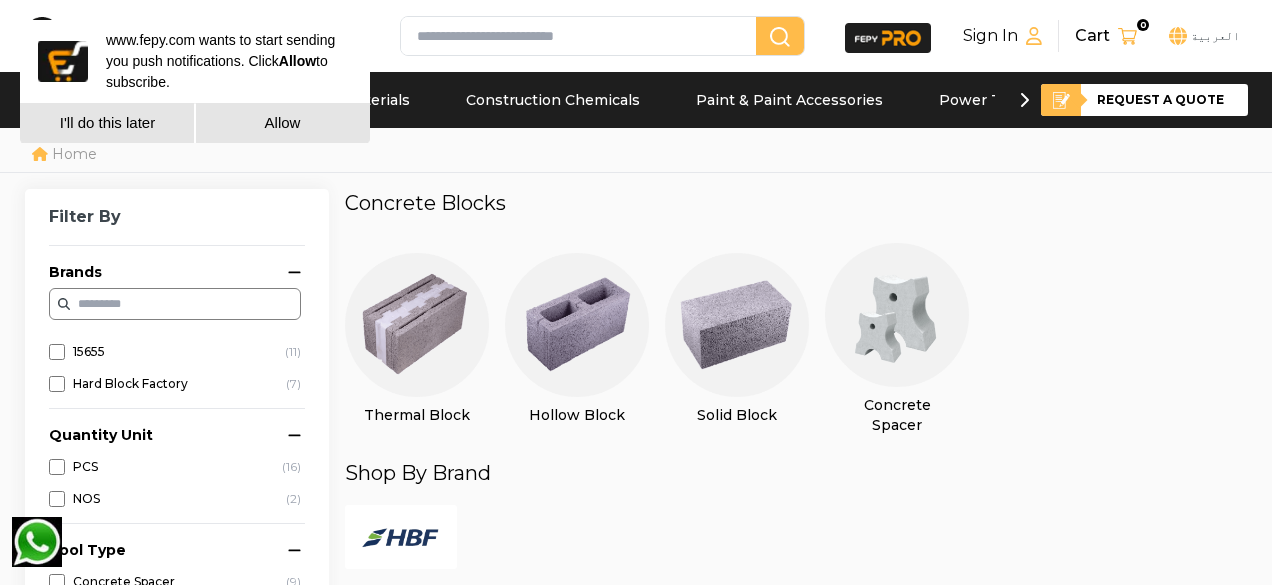 click at bounding box center [737, 325] 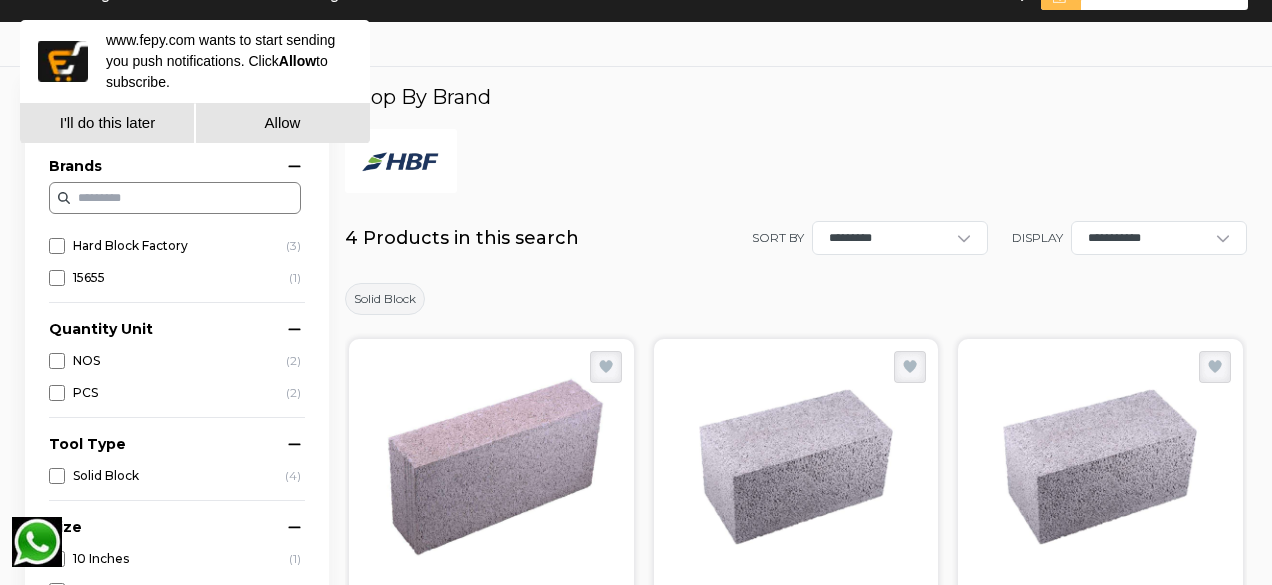 scroll, scrollTop: 300, scrollLeft: 0, axis: vertical 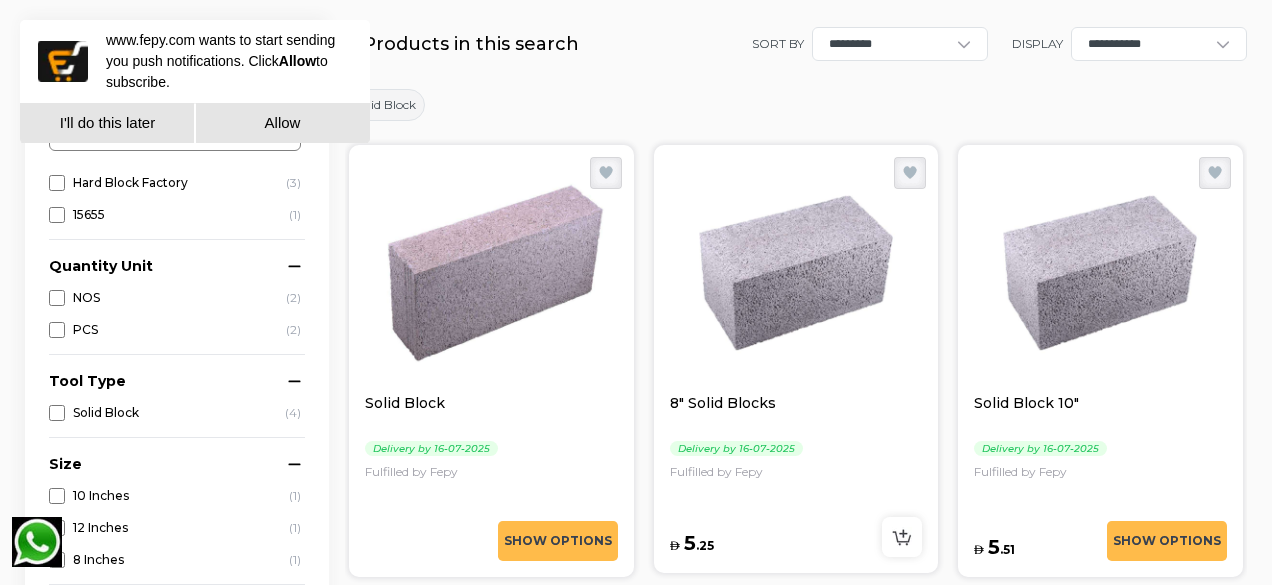 click at bounding box center [491, 273] 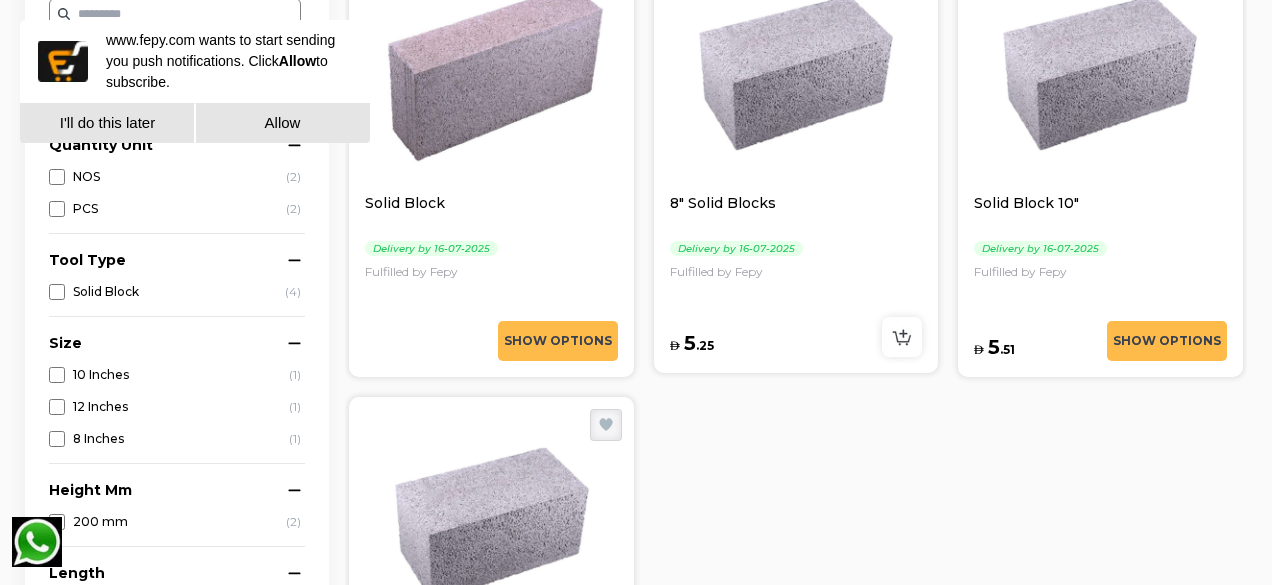 scroll, scrollTop: 400, scrollLeft: 0, axis: vertical 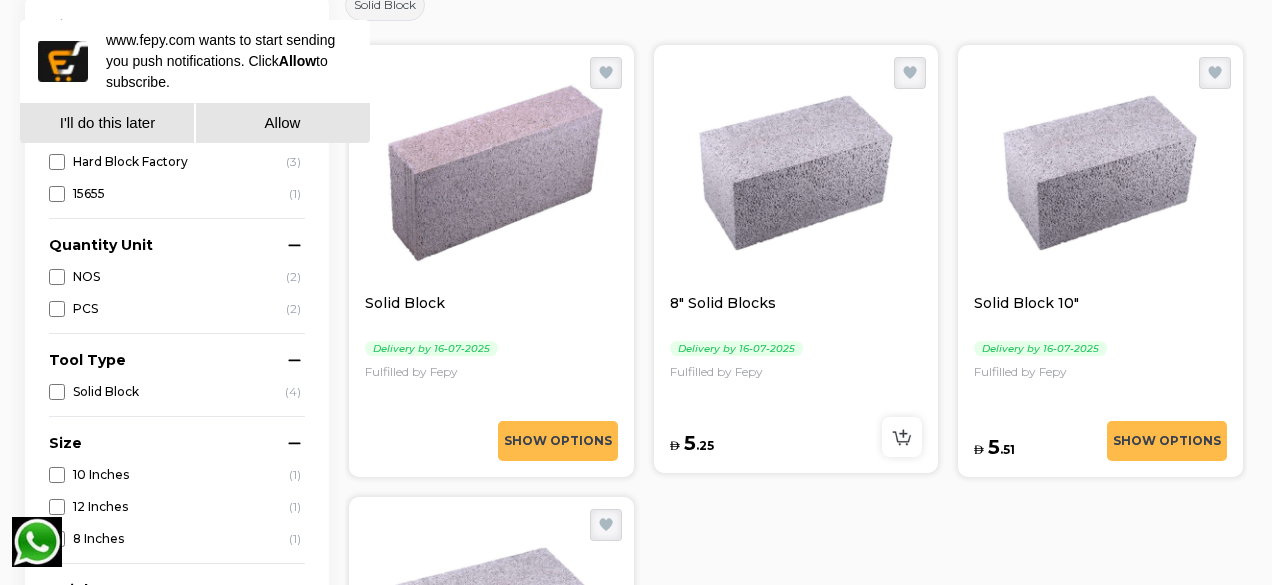 click at bounding box center [796, 173] 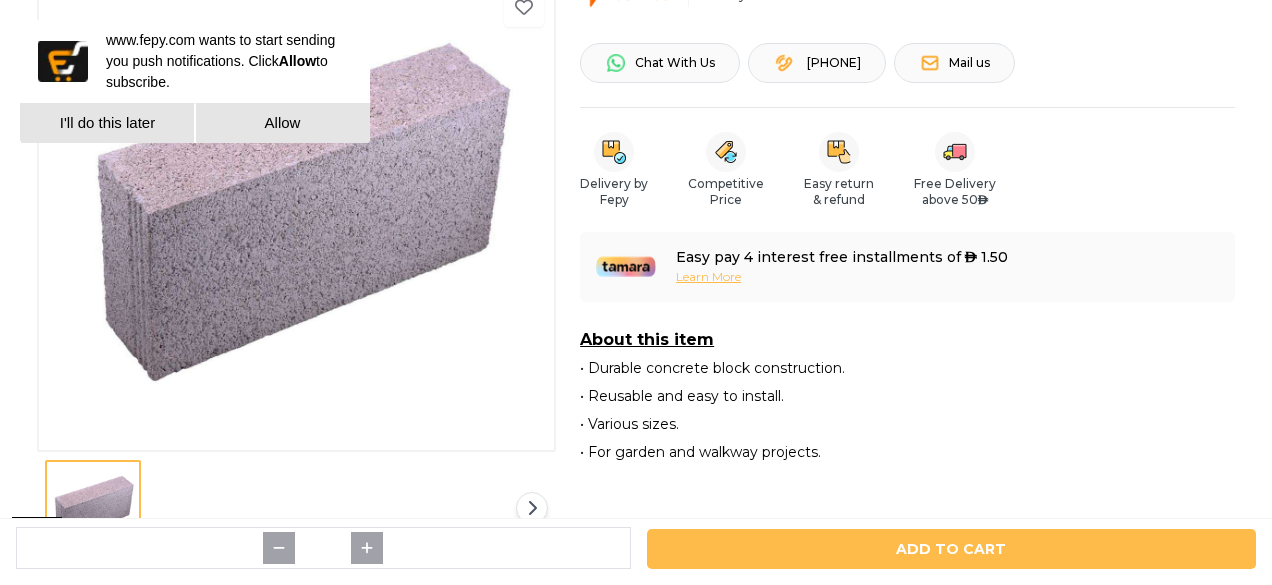 scroll, scrollTop: 600, scrollLeft: 0, axis: vertical 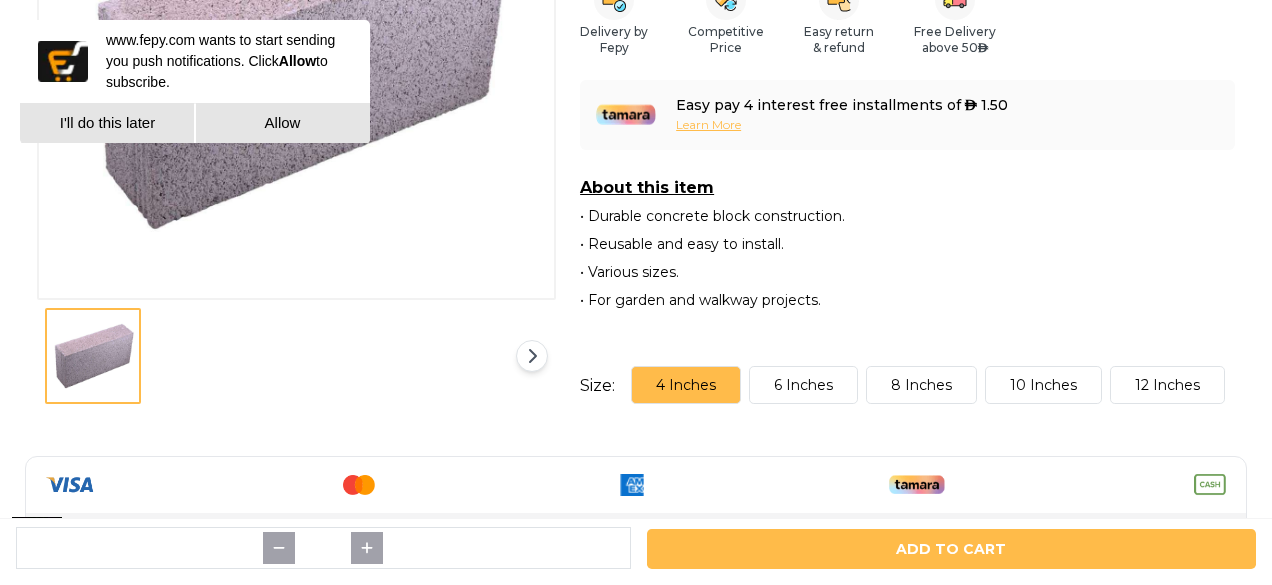 click on "8 Inches" at bounding box center [921, 385] 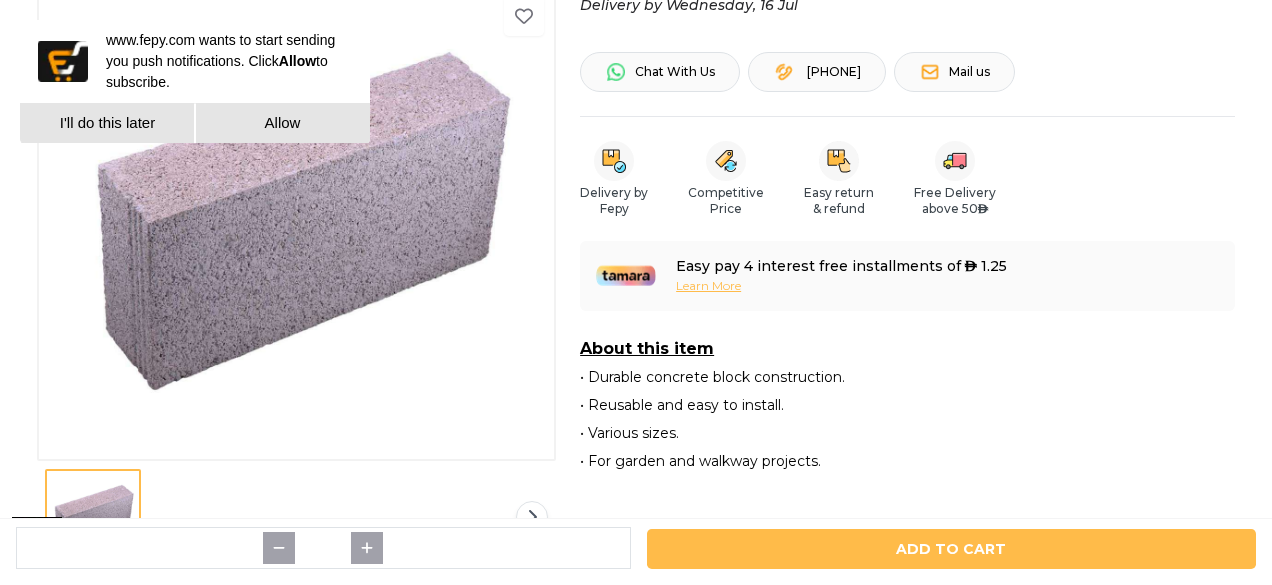 scroll, scrollTop: 300, scrollLeft: 0, axis: vertical 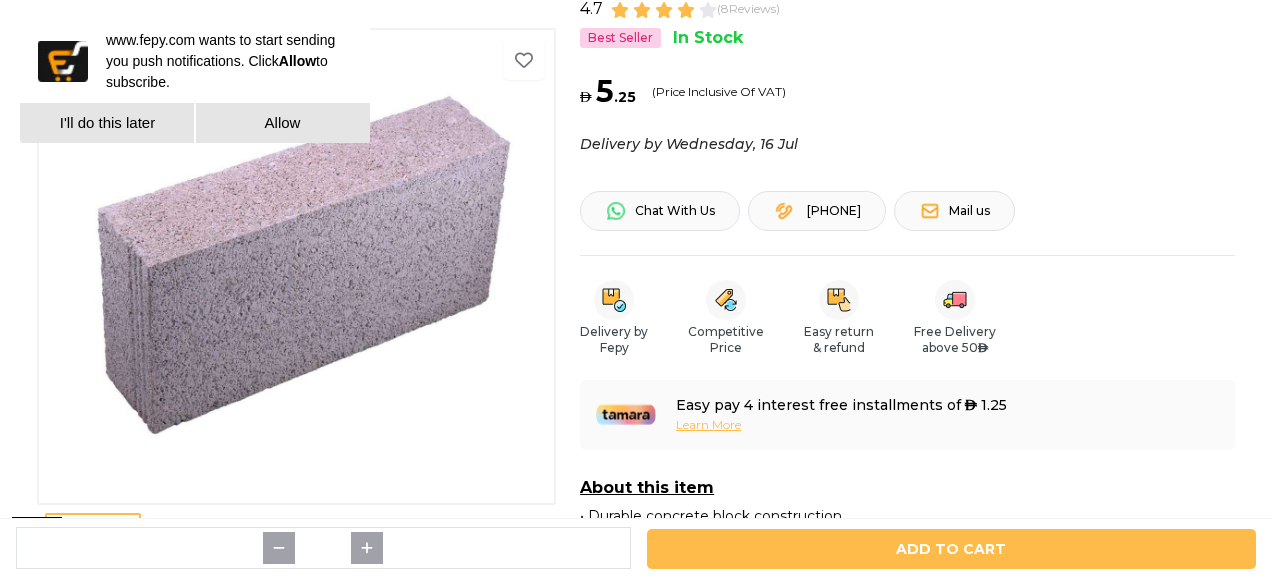 type on "**" 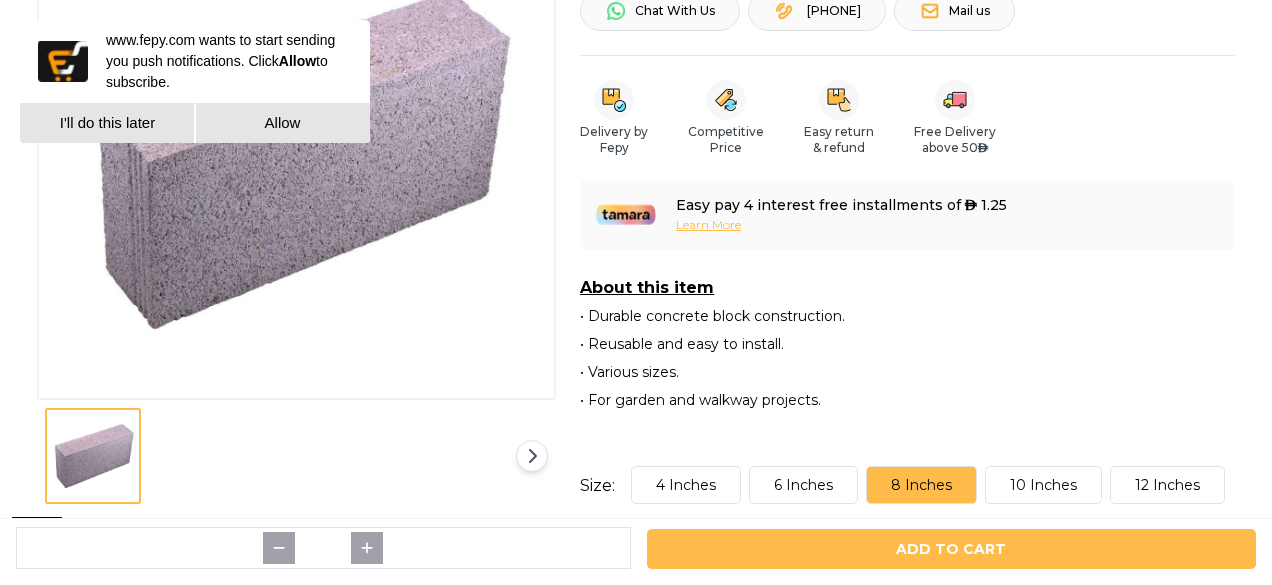 scroll, scrollTop: 0, scrollLeft: 0, axis: both 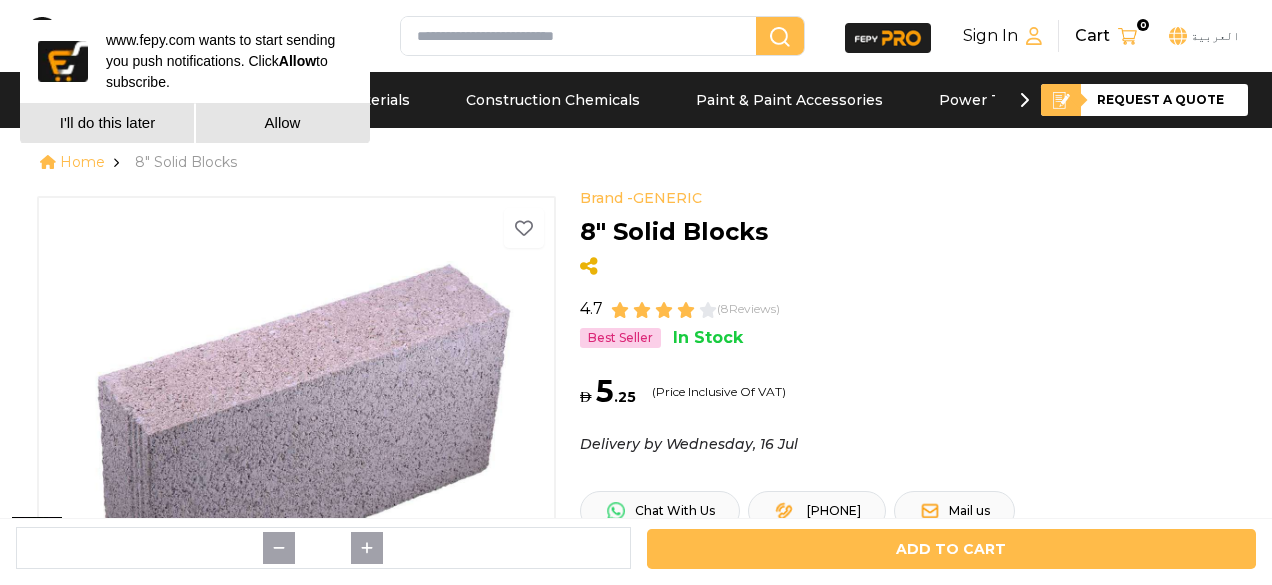 click on "I'll do this later" at bounding box center (107, 123) 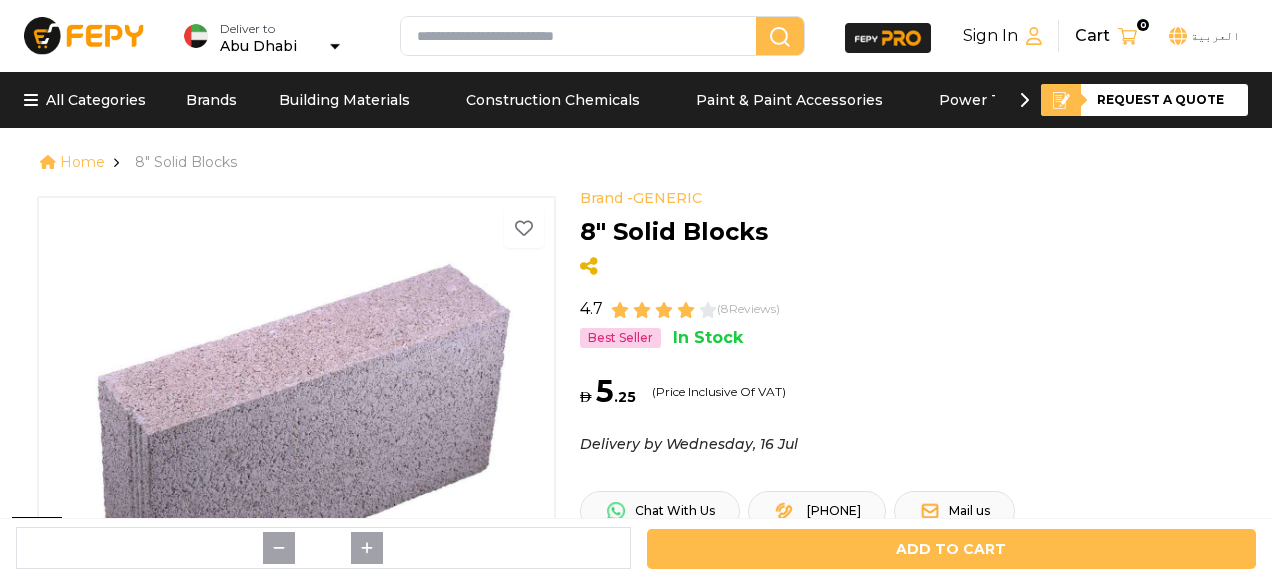 click at bounding box center (335, 46) 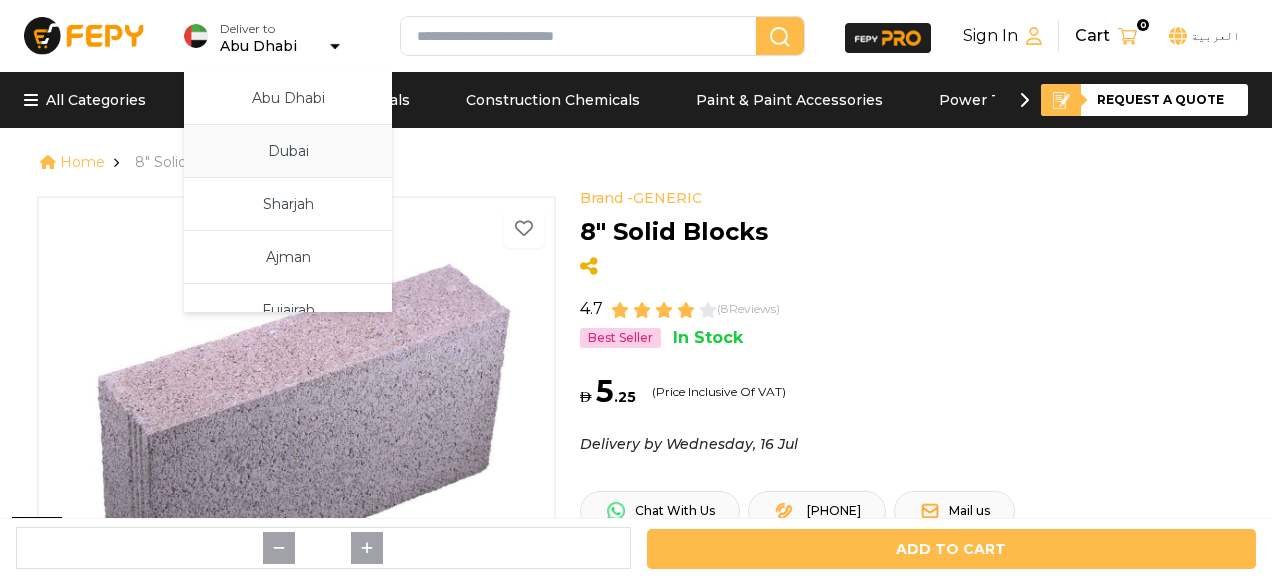 click on "Dubai" at bounding box center (288, 151) 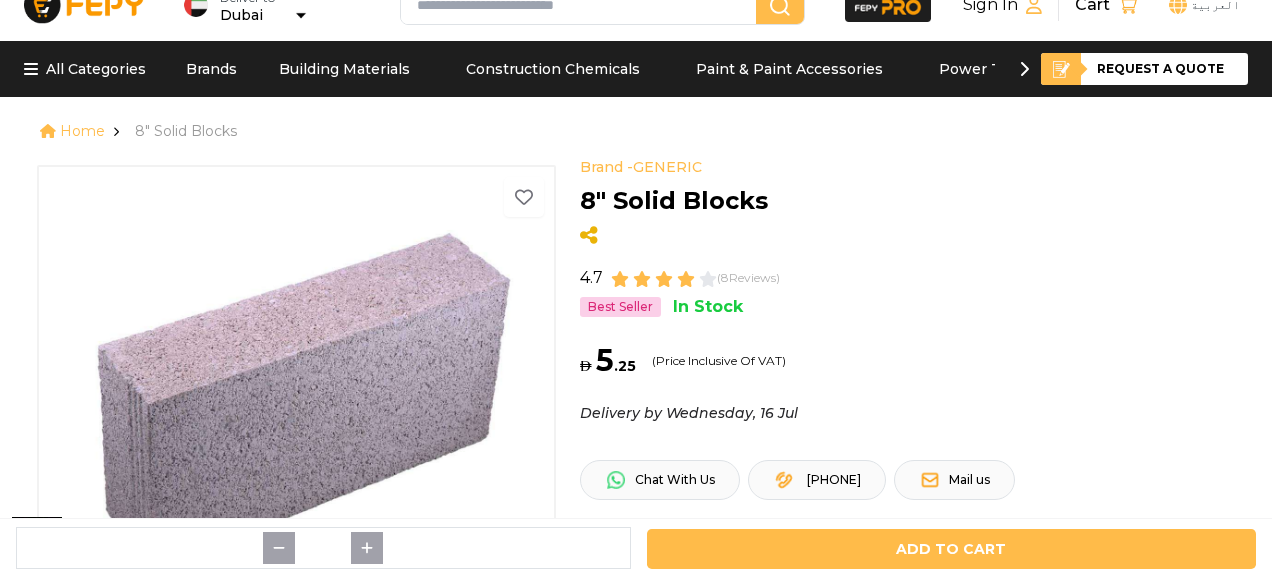 scroll, scrollTop: 0, scrollLeft: 0, axis: both 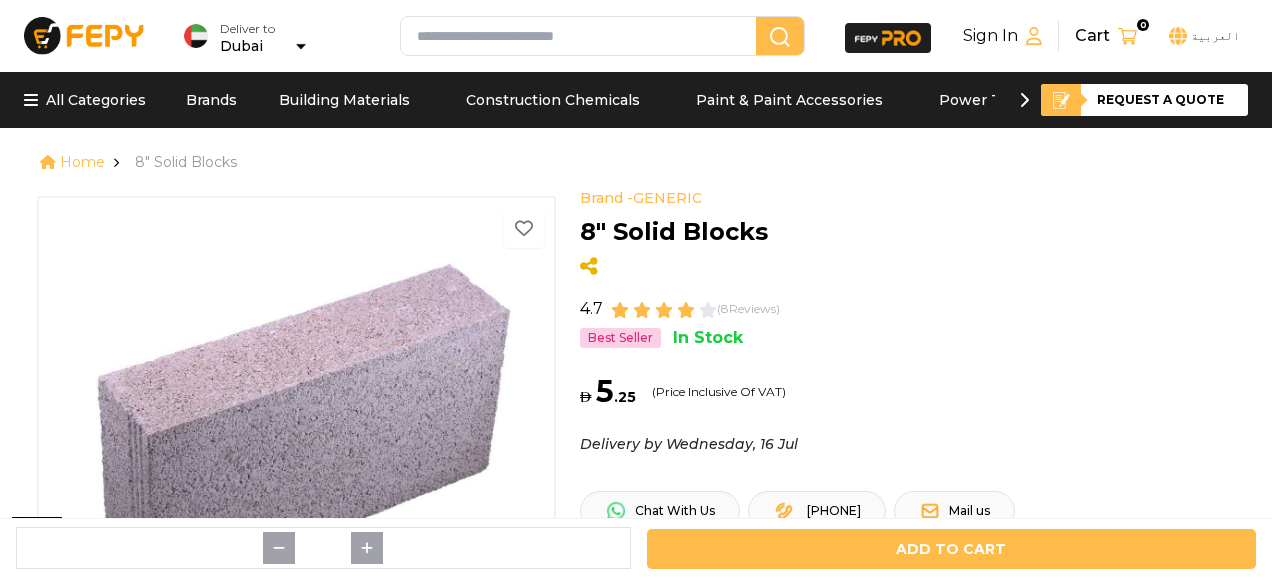 click on "Dubai" at bounding box center (263, 46) 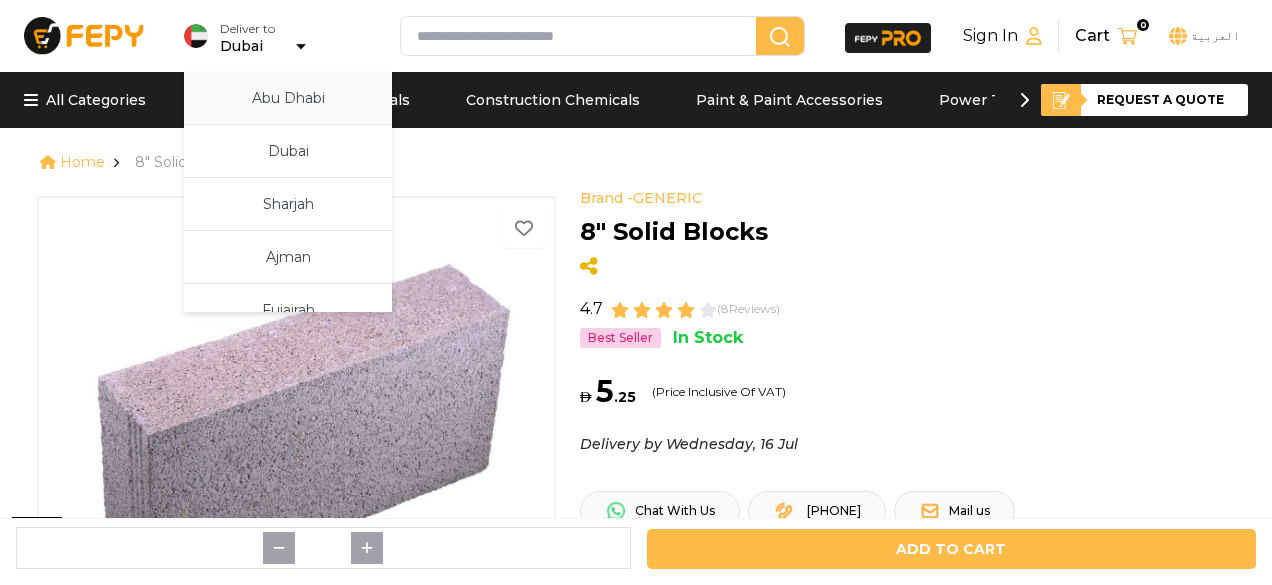 click on "Abu Dhabi" at bounding box center (288, 98) 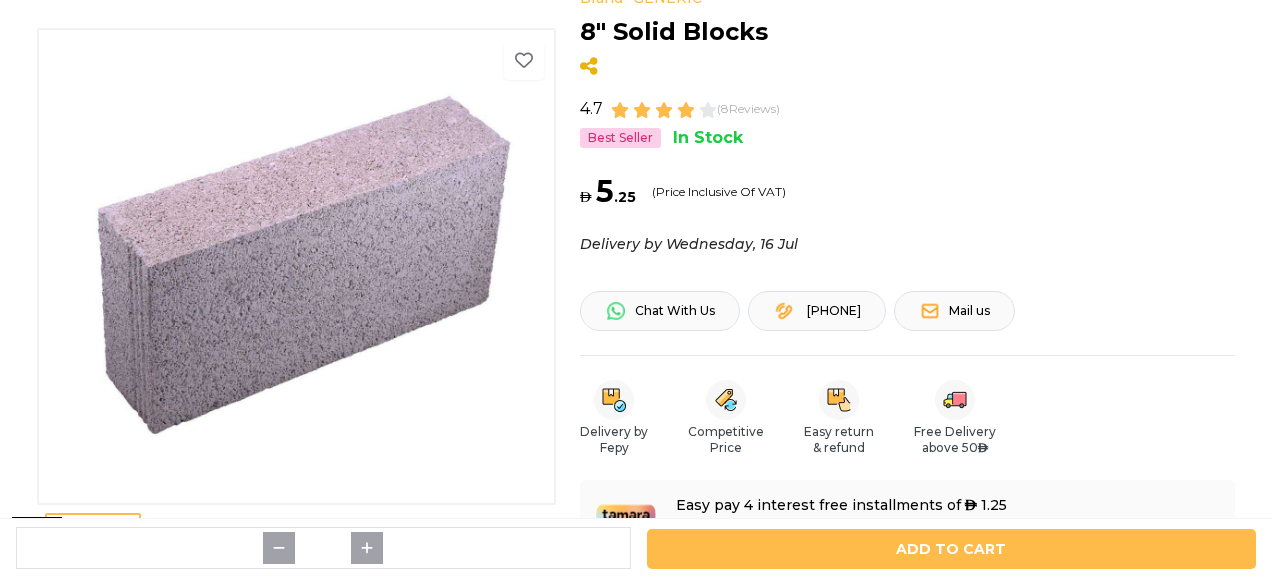 scroll, scrollTop: 0, scrollLeft: 0, axis: both 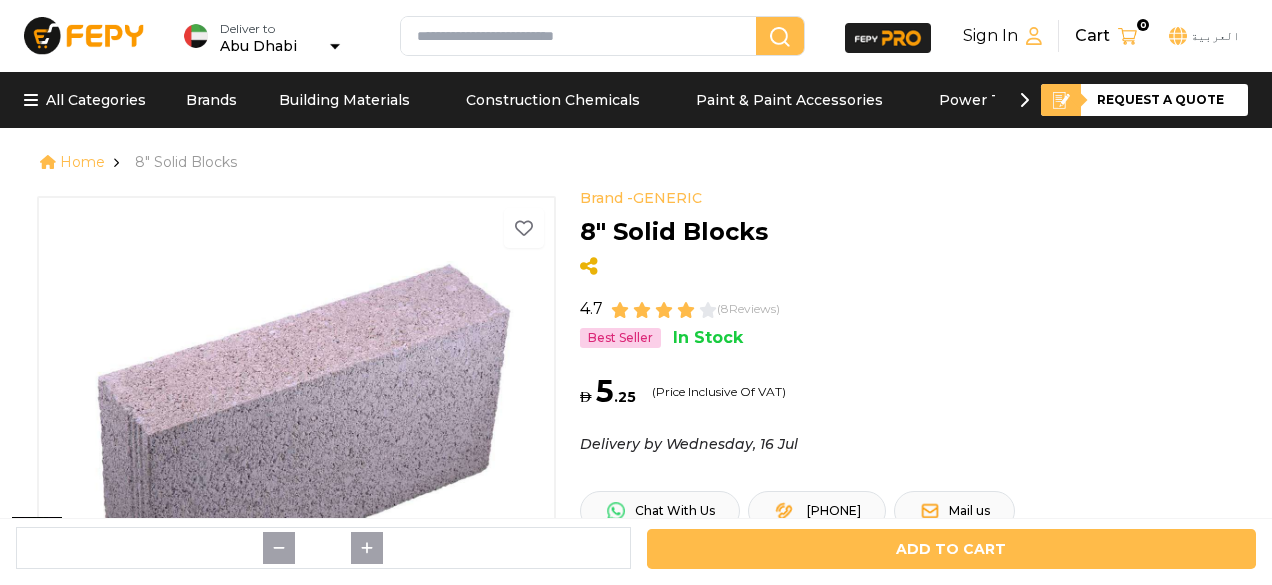 click at bounding box center [582, 36] 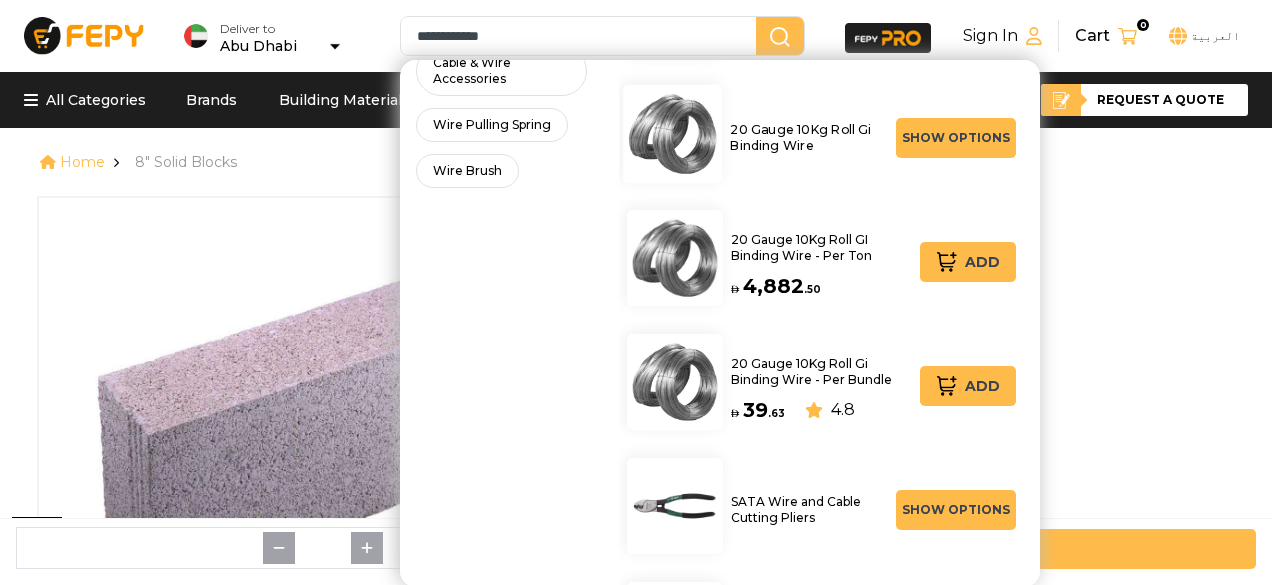 scroll, scrollTop: 0, scrollLeft: 0, axis: both 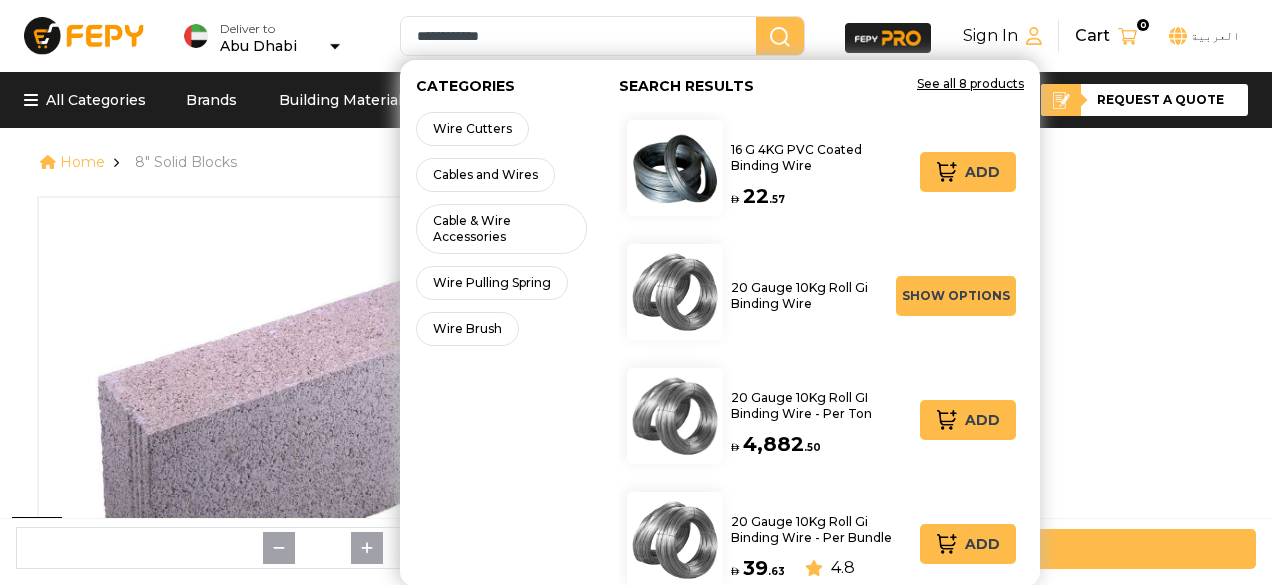 type on "**********" 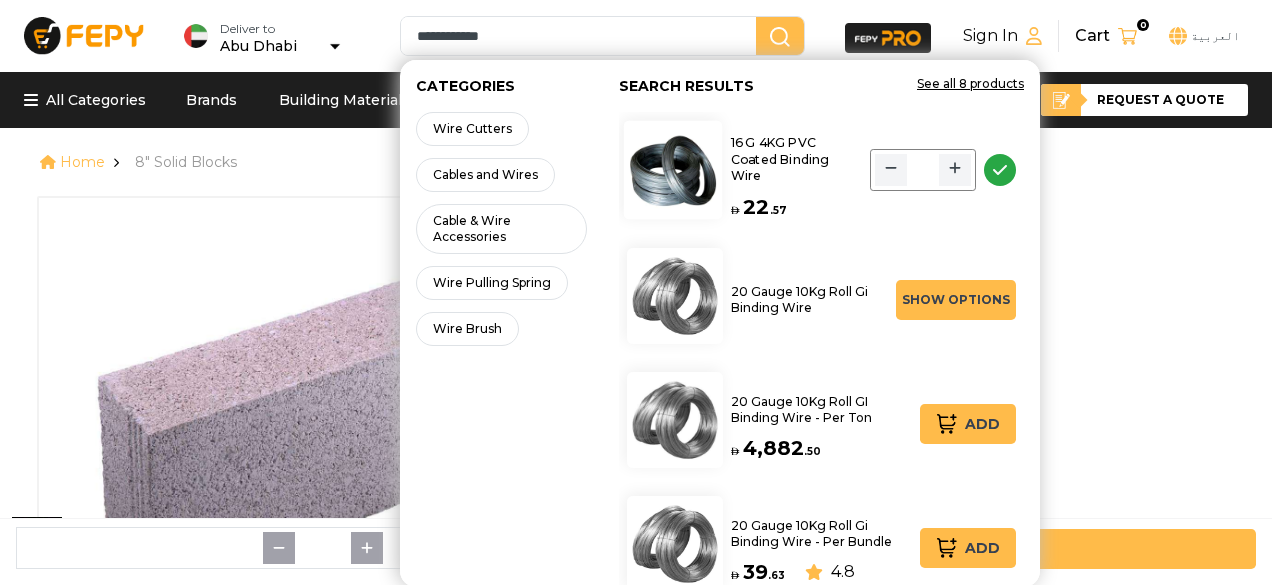 click on "16 G 4KG PVC Coated Binding Wire" at bounding box center (793, 159) 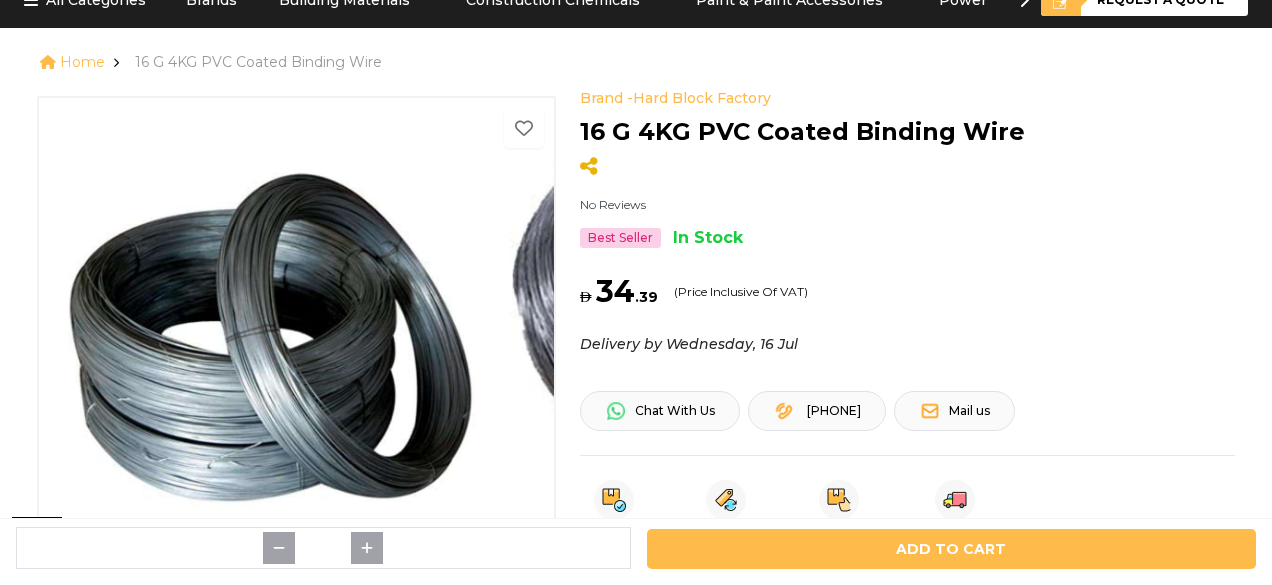 type on "*" 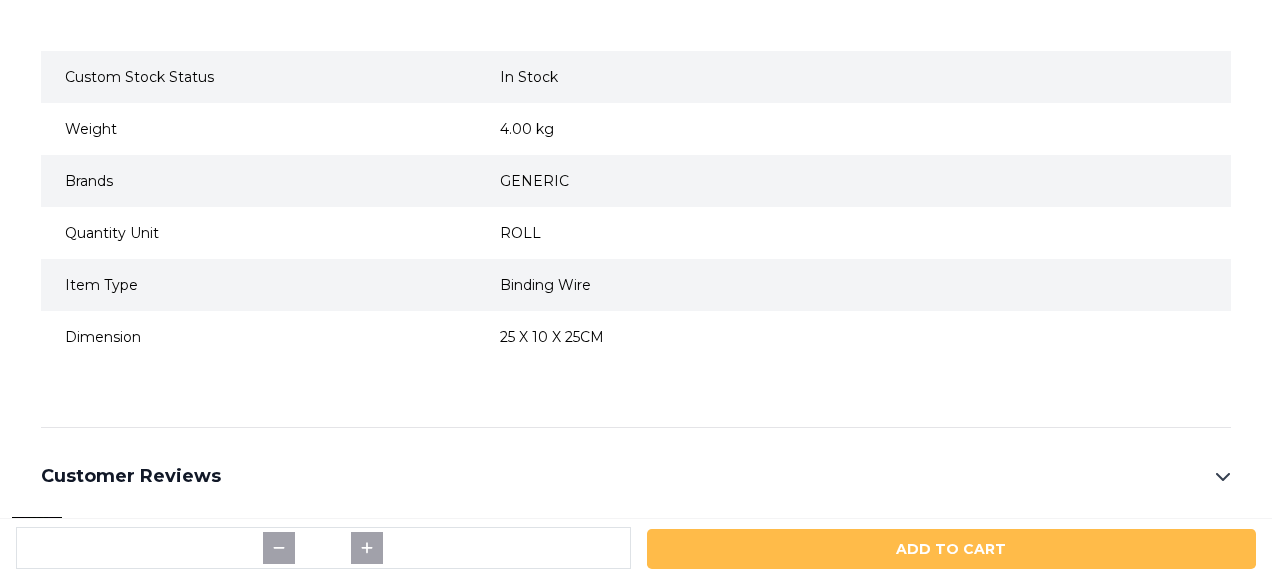 scroll, scrollTop: 1500, scrollLeft: 0, axis: vertical 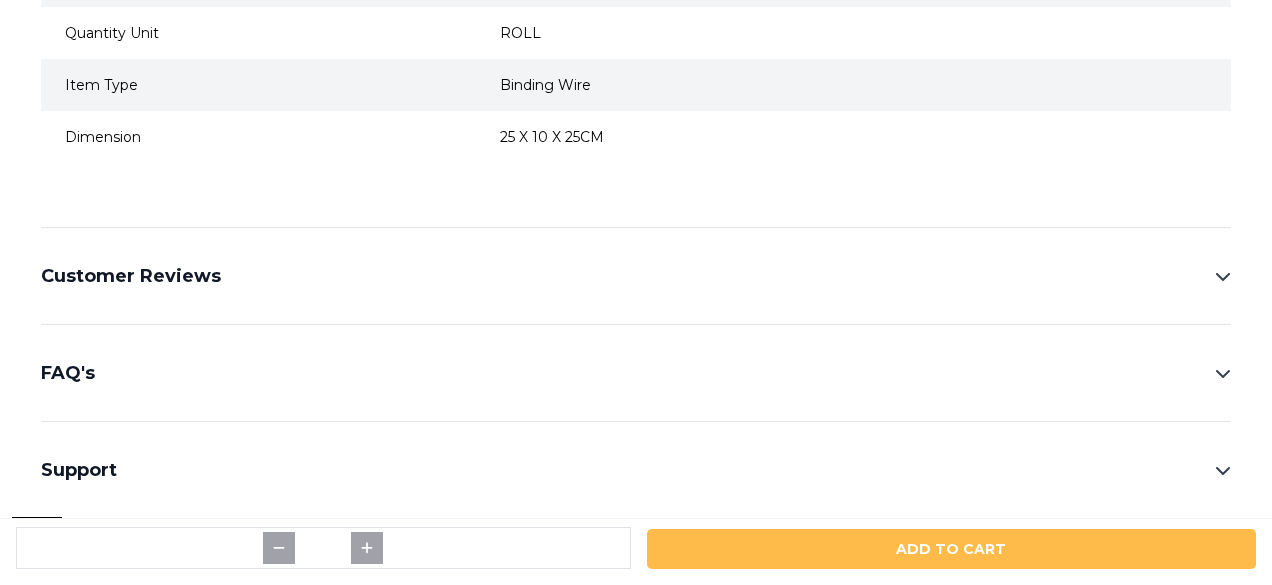 click on "Customer Reviews" at bounding box center (0, 0) 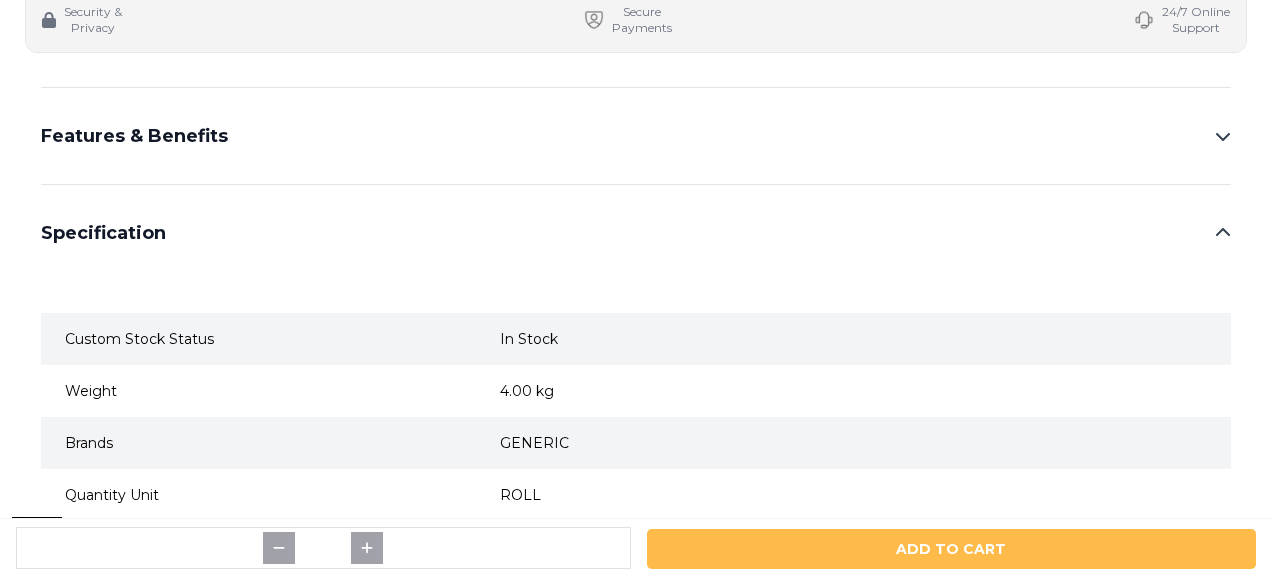 click 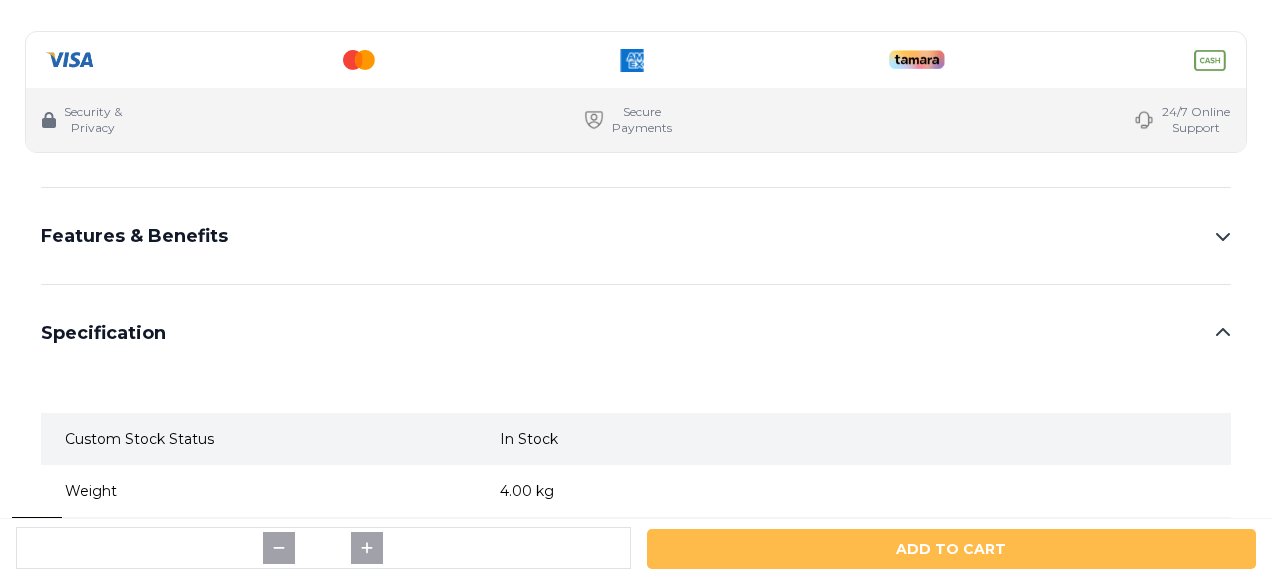 click 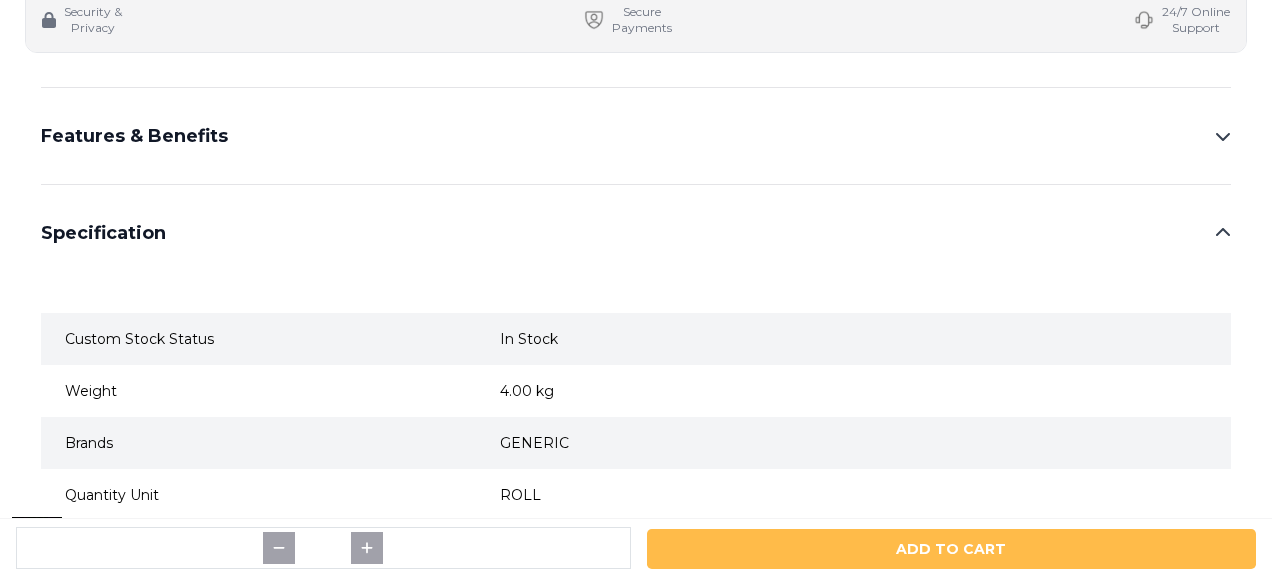 click on "1. This 16 gauge 4kg PVC coated binding wire is perfect for a variety of construction and DIY projects. It is easy to install and use, and is highly durable and rust-resistant. The PVC coating helps to protect the wire from corrosion and wear, ensuring that it will last for years to come. The wire is also Flexible, making it easy to work with and shape into whatever design you need. 2. This binding wire is perfect for a variety of applications, including securing fencing, creating trellises, and attaching mesh or netting. It is also great for tying down items, such as tarps, and can be used to secure items to walls or posts. The binding wire is strong and can hold up to heavy weights, making it ideal for a variety of uses. 3. The binding wire is also easy to install and use. It can be cut to the desired length and then bent into shape. The wire is also easy to tie and untie, making it a great choice for those who need to make quick adjustments or repairs." at bounding box center [0, 0] 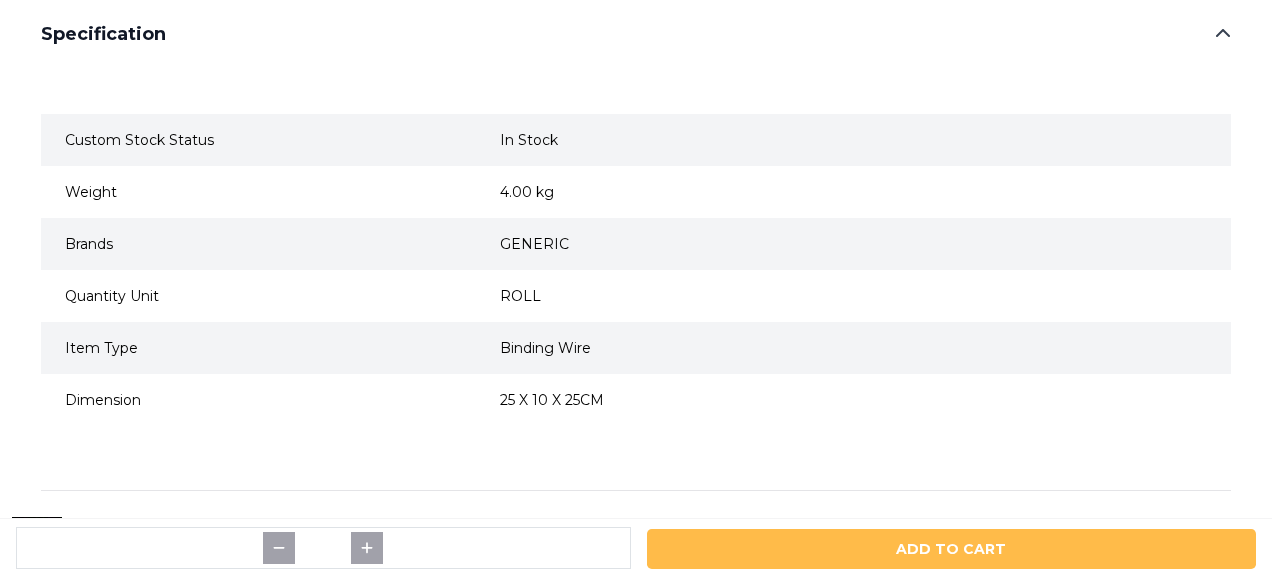 scroll, scrollTop: 1238, scrollLeft: 0, axis: vertical 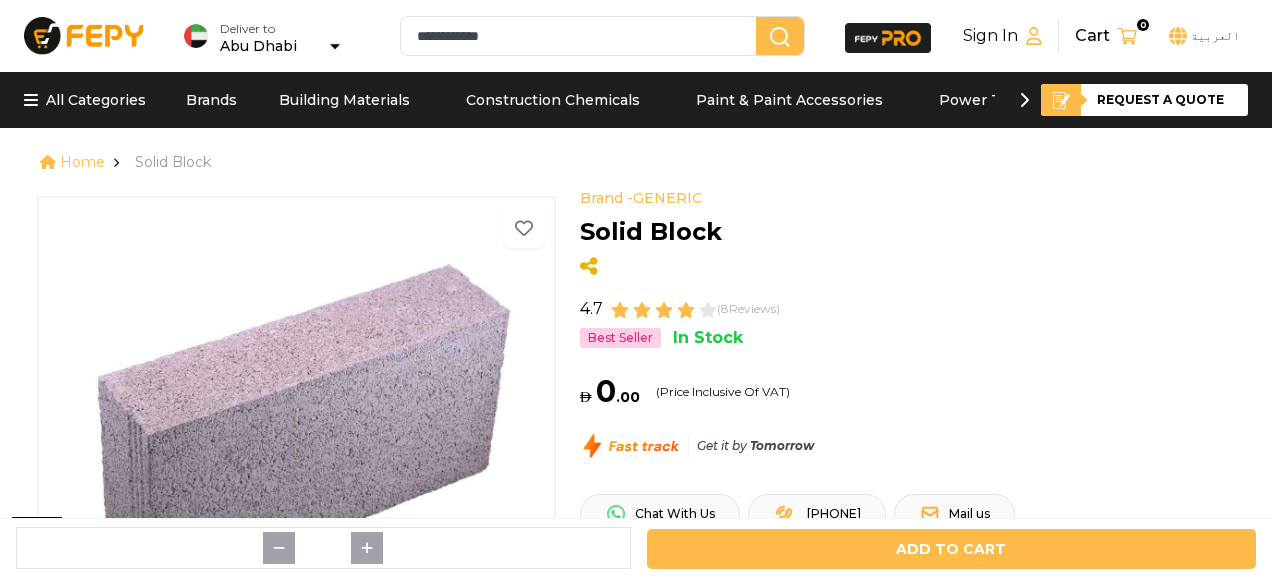 click on "**********" at bounding box center [582, 36] 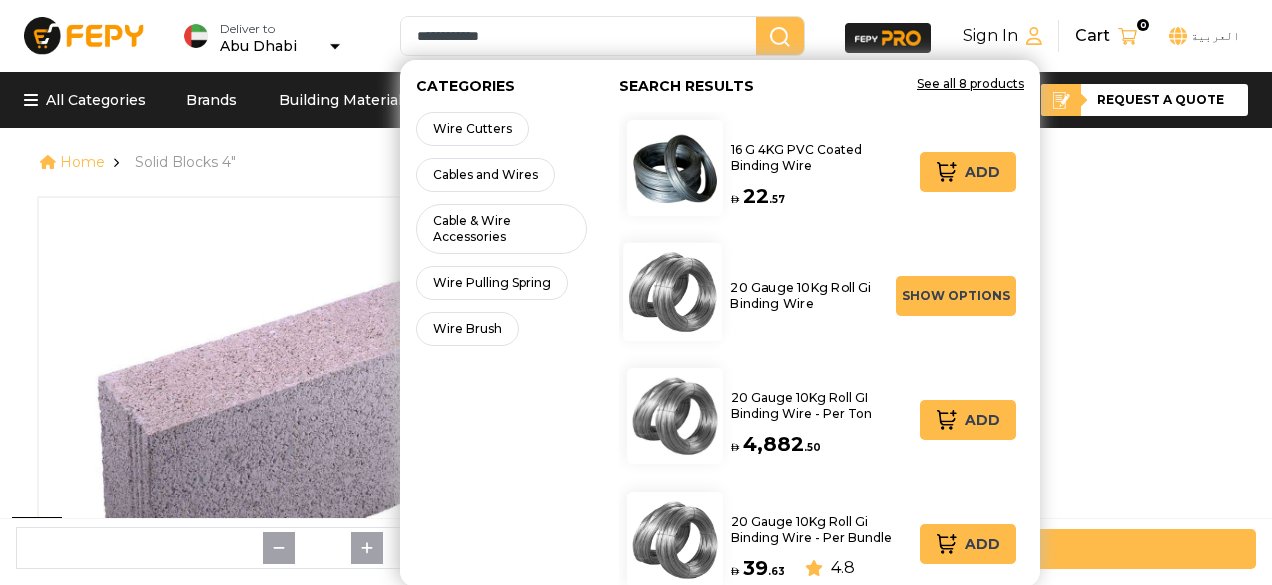 click on "20 Gauge 10Kg Roll Gi Binding Wire" at bounding box center [807, 296] 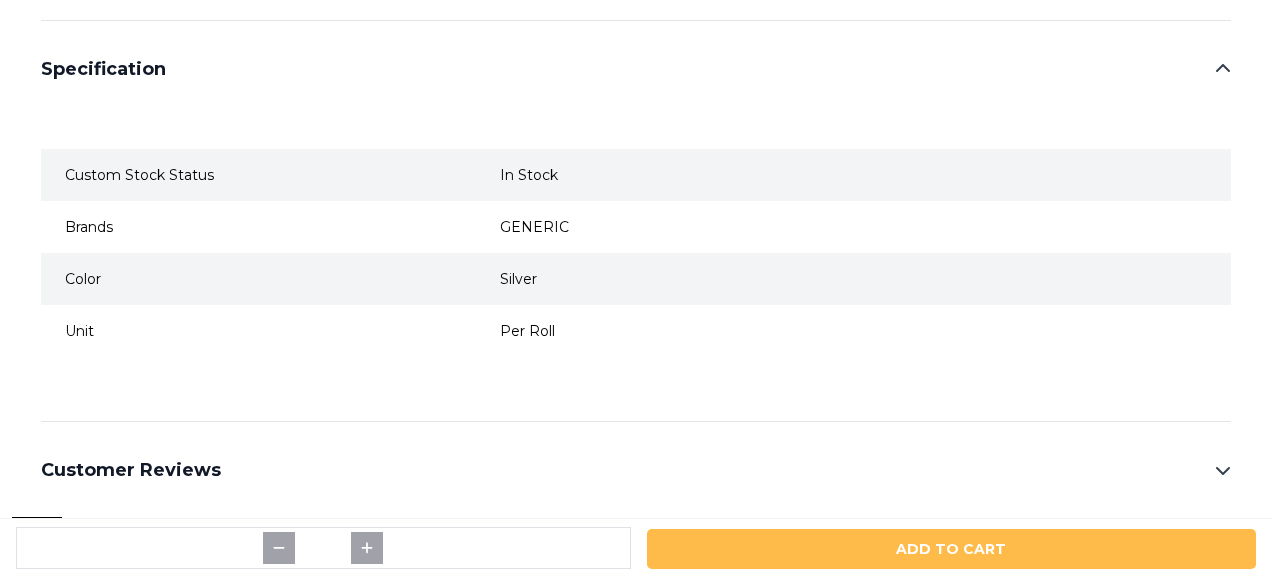 scroll, scrollTop: 1606, scrollLeft: 0, axis: vertical 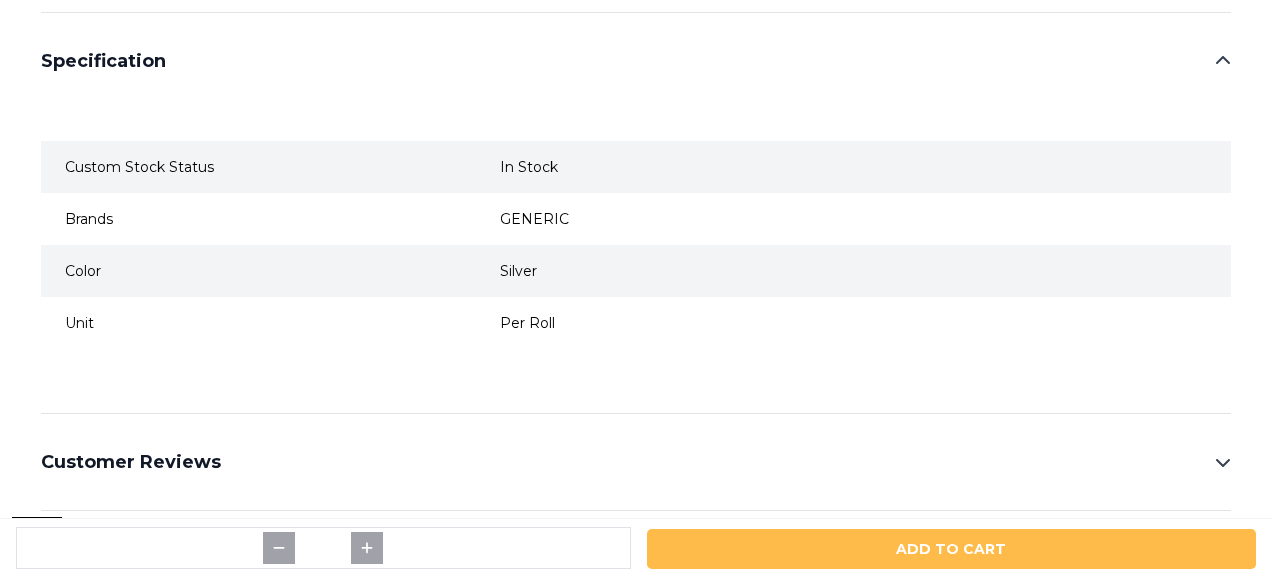 type on "*" 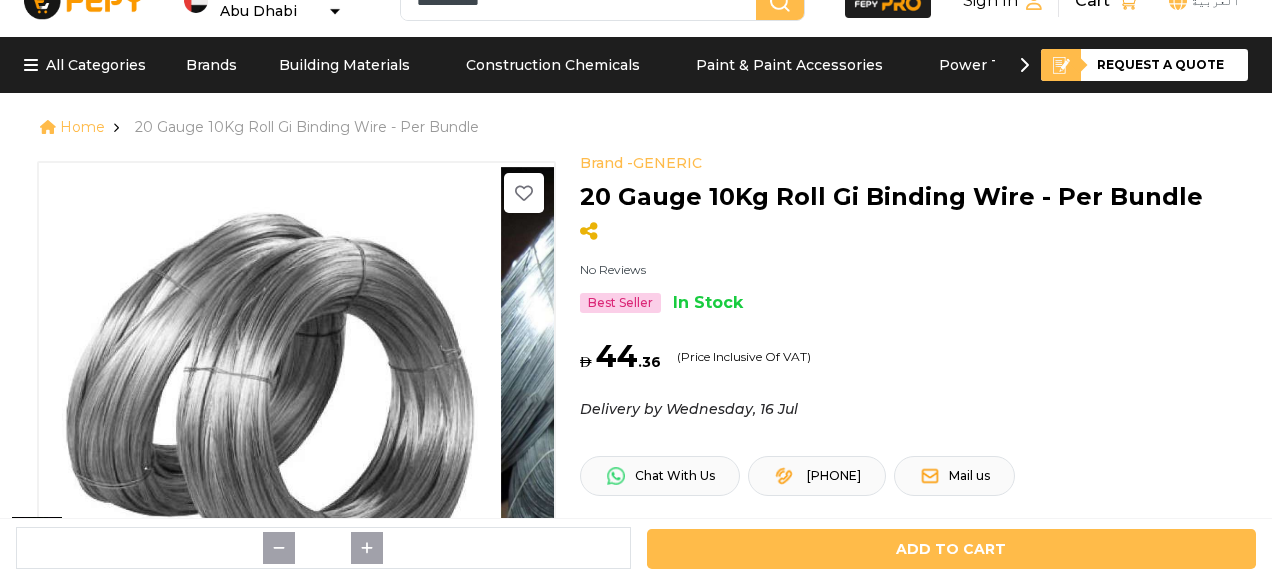 scroll, scrollTop: 6, scrollLeft: 0, axis: vertical 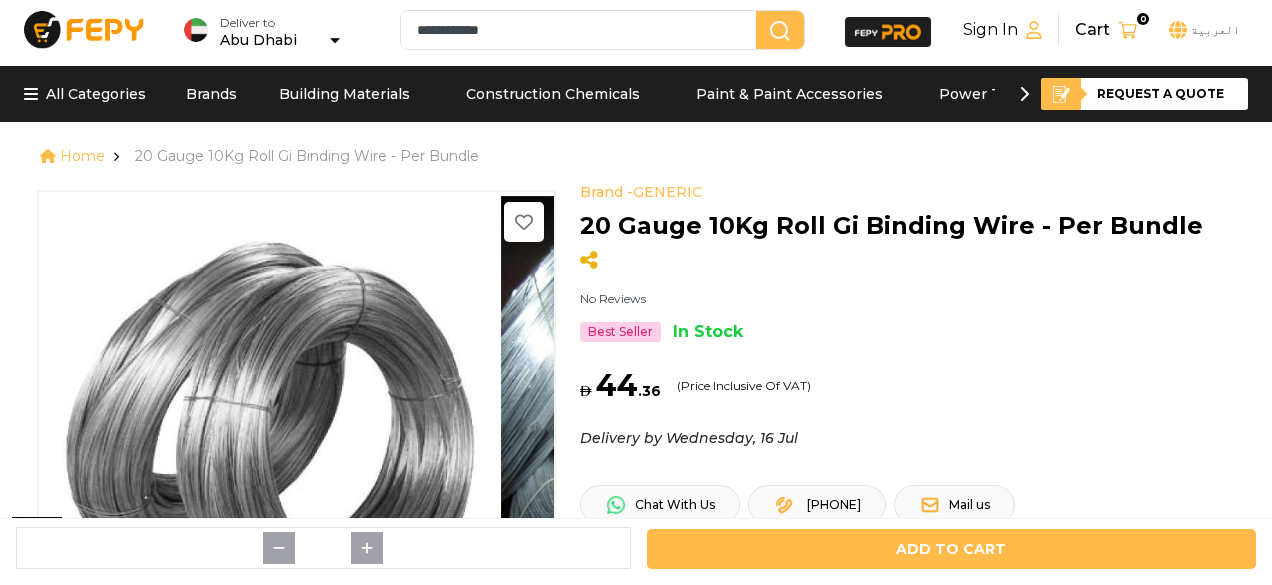 click 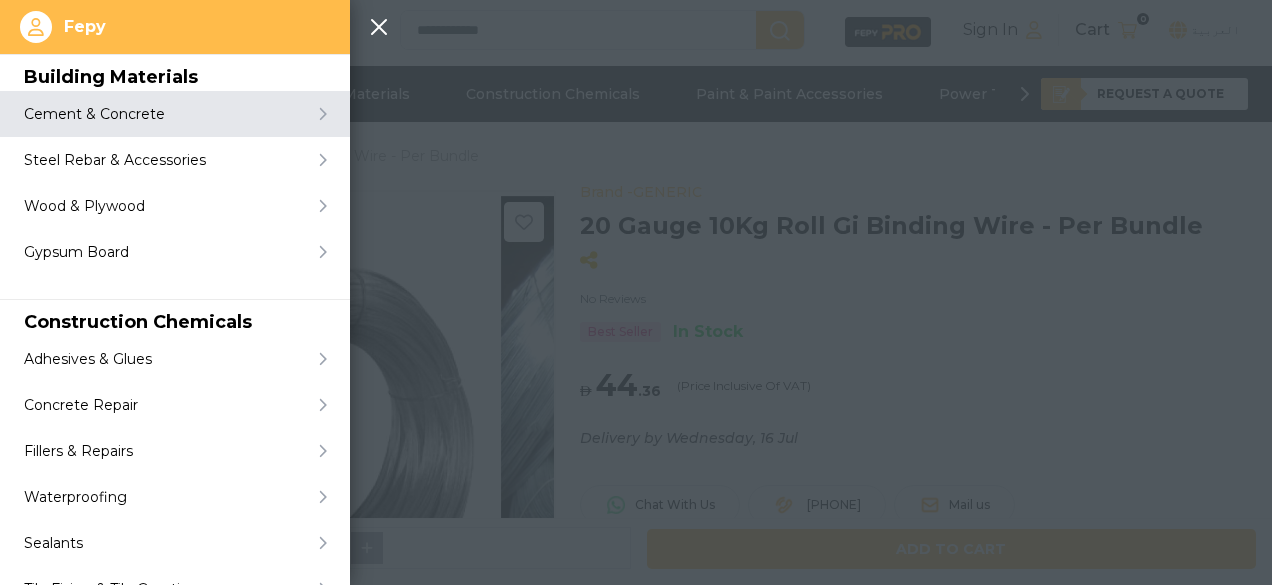click on "Cement & Concrete" at bounding box center (94, 114) 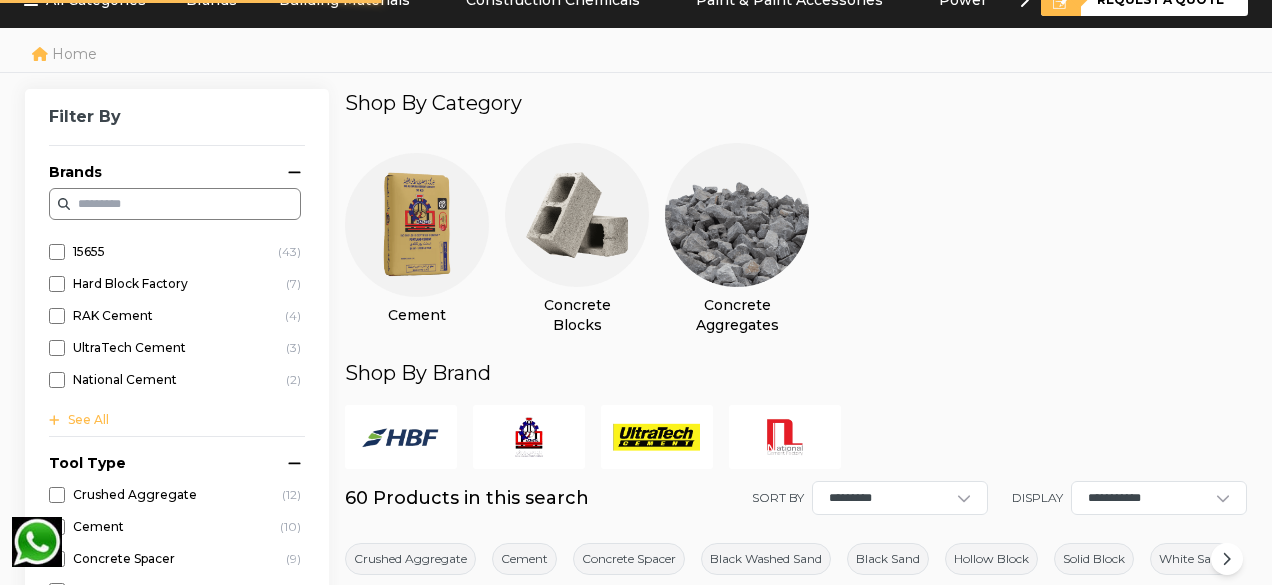 scroll, scrollTop: 0, scrollLeft: 0, axis: both 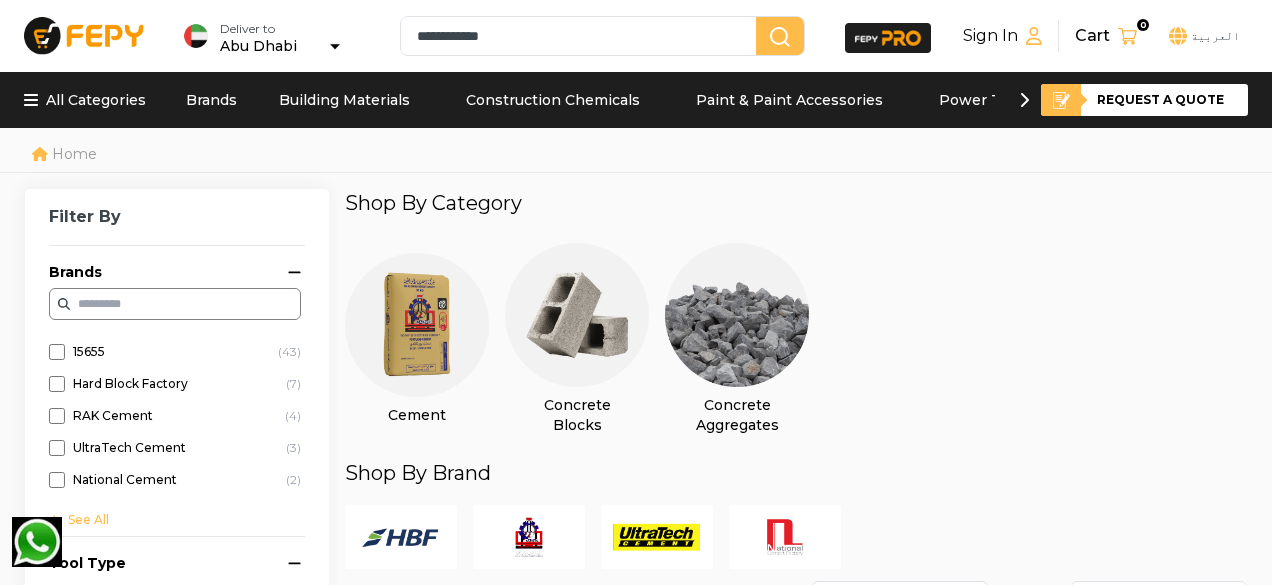 click at bounding box center (737, 315) 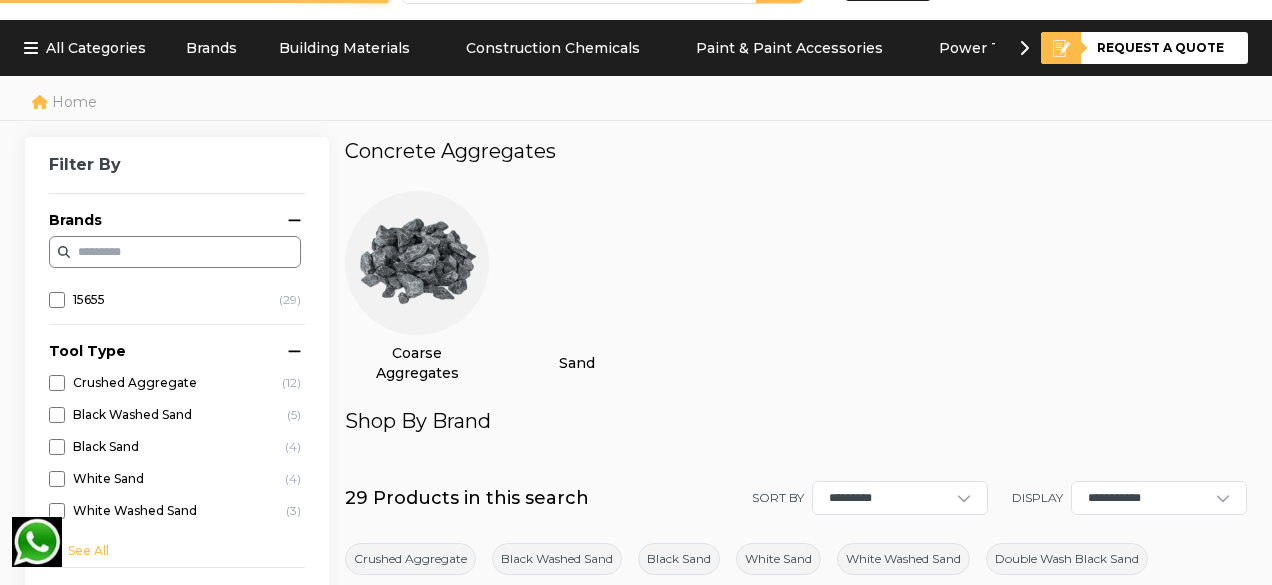 scroll, scrollTop: 71, scrollLeft: 0, axis: vertical 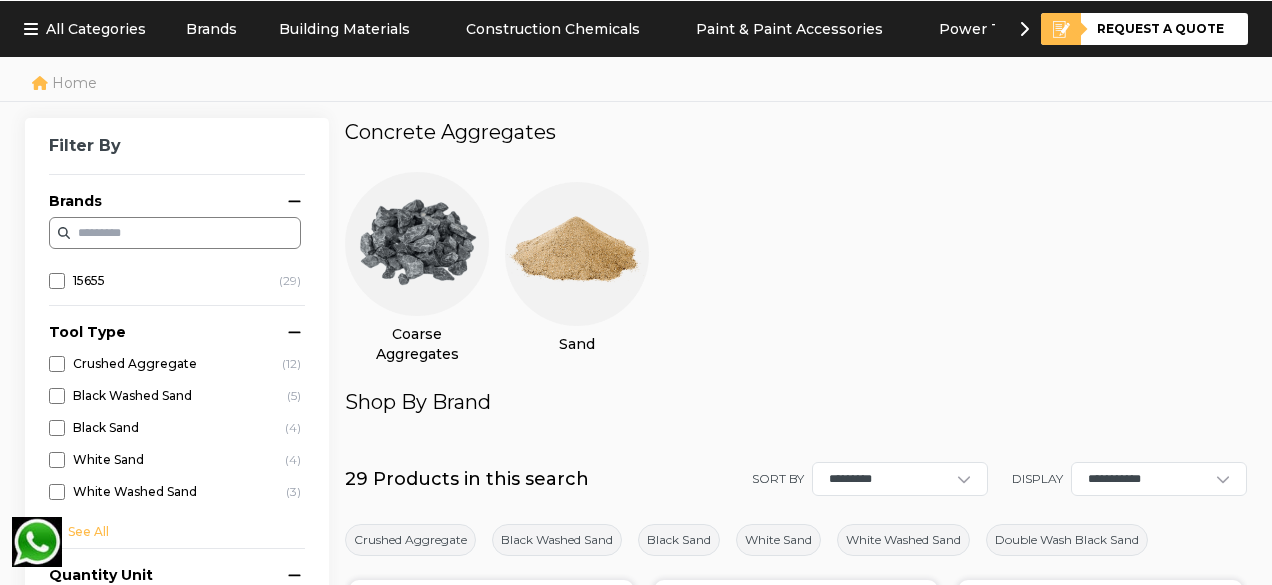 click at bounding box center [417, 244] 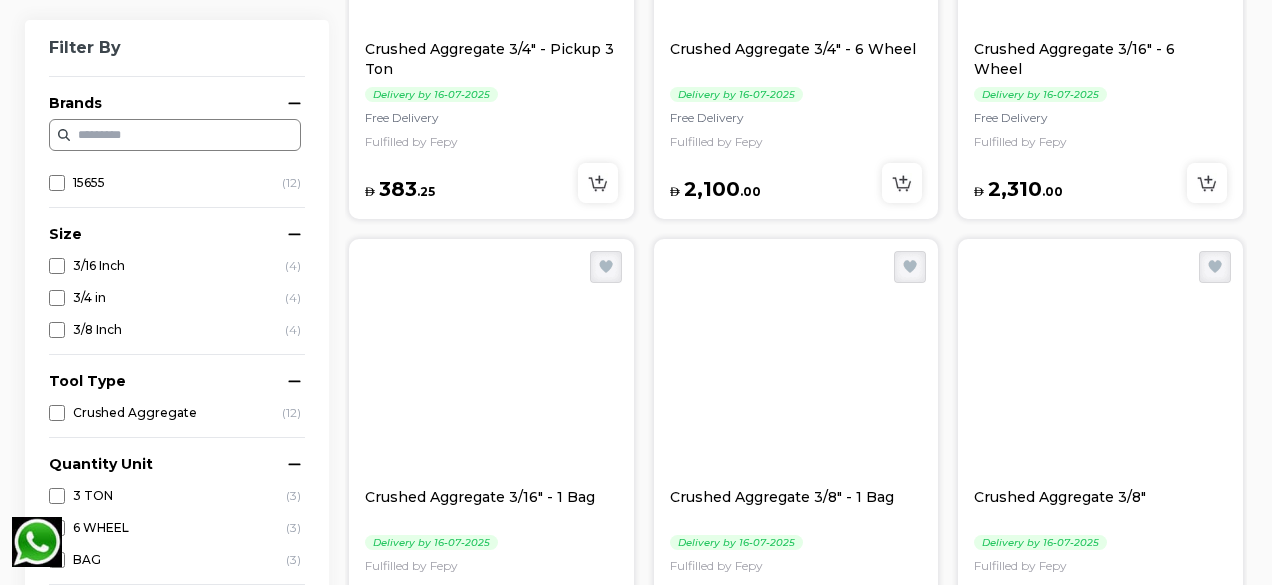 scroll, scrollTop: 1200, scrollLeft: 0, axis: vertical 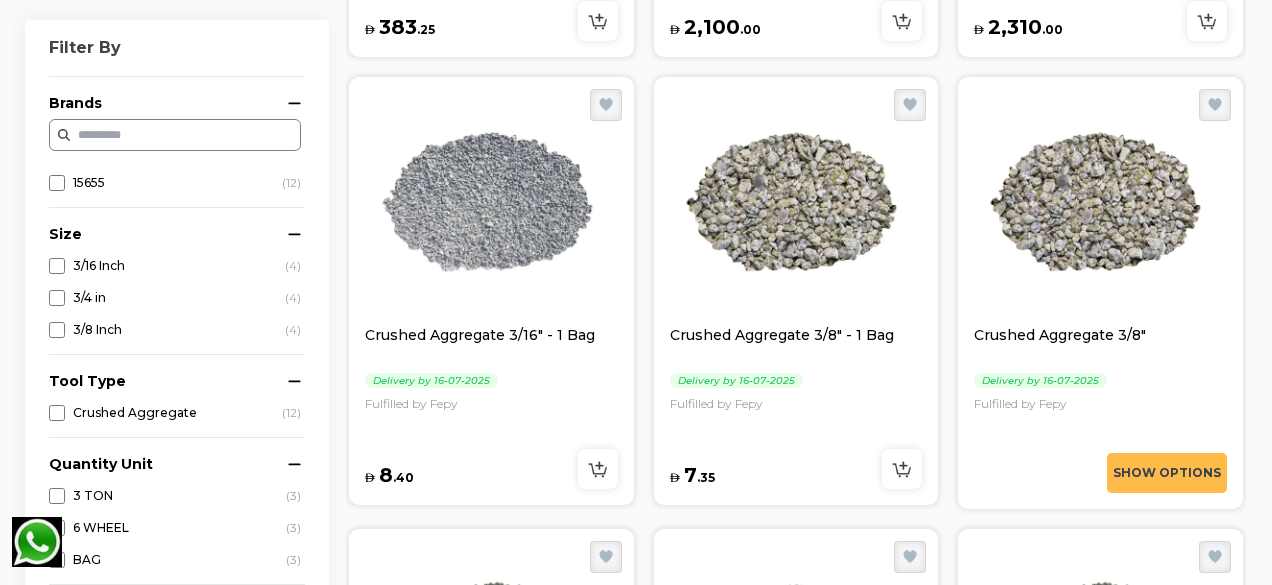 click at bounding box center (1100, 205) 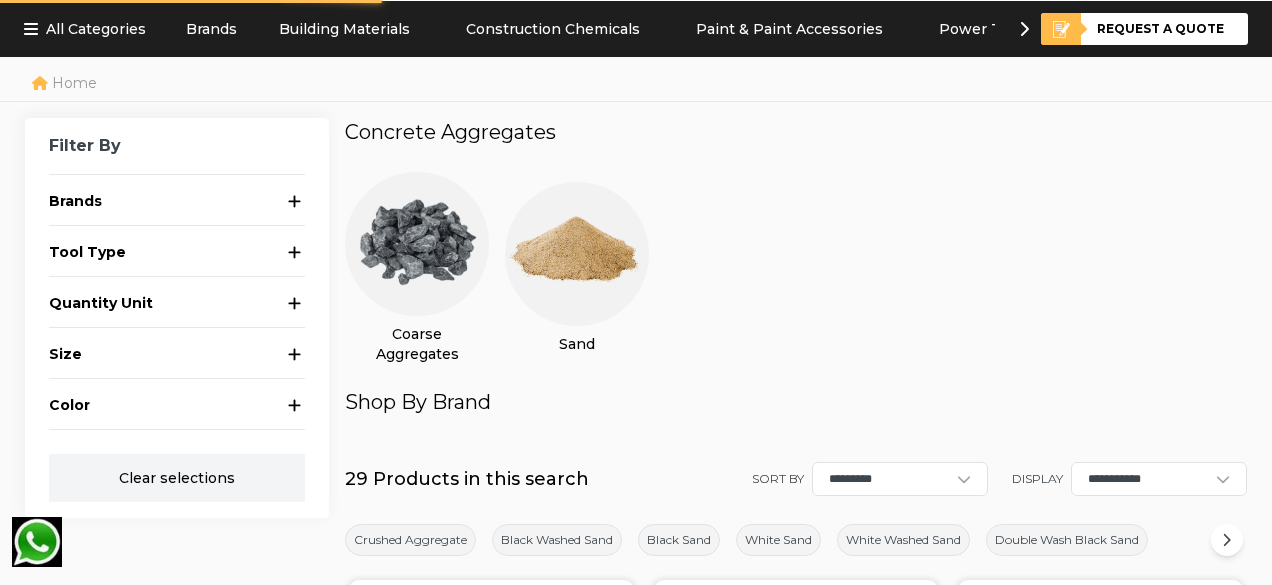 scroll, scrollTop: 0, scrollLeft: 0, axis: both 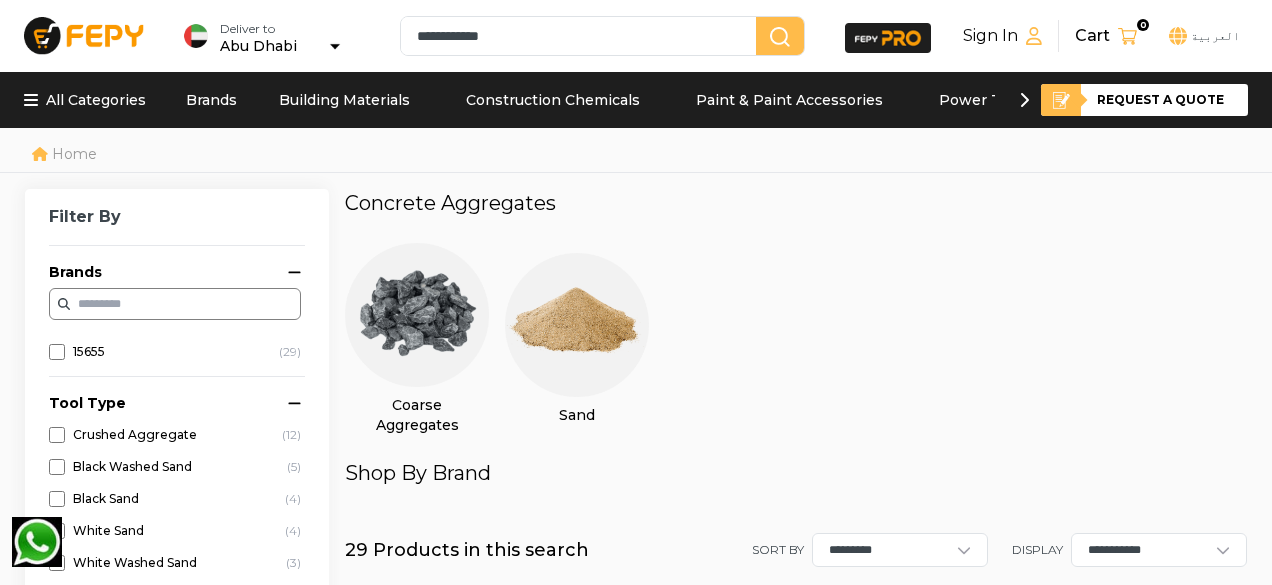 click at bounding box center (577, 325) 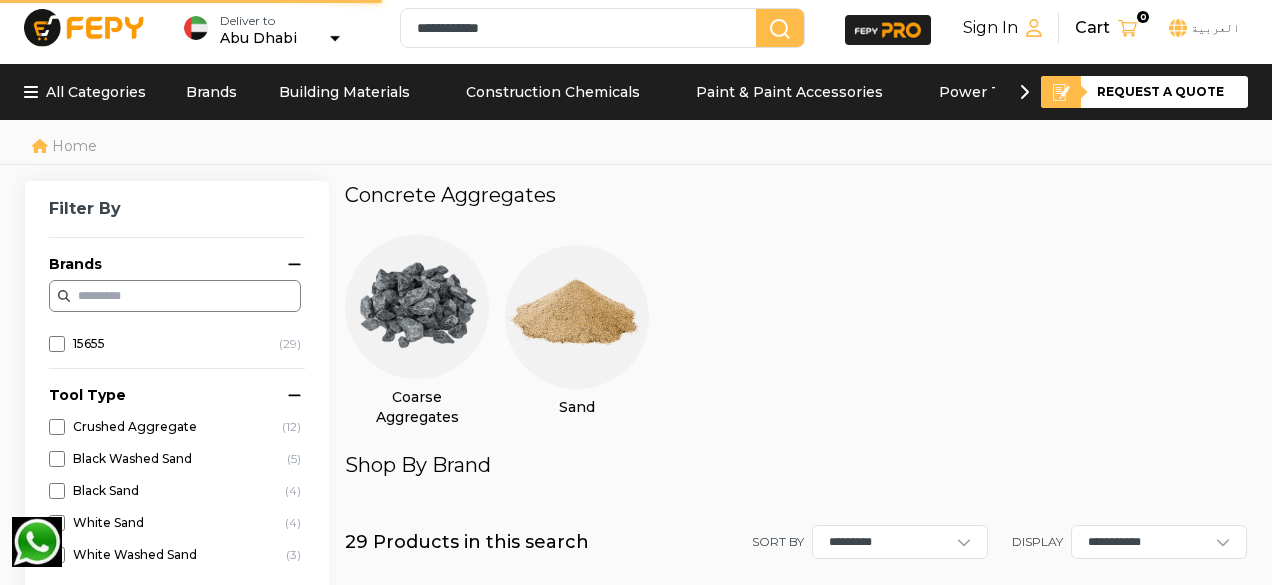 scroll, scrollTop: 0, scrollLeft: 0, axis: both 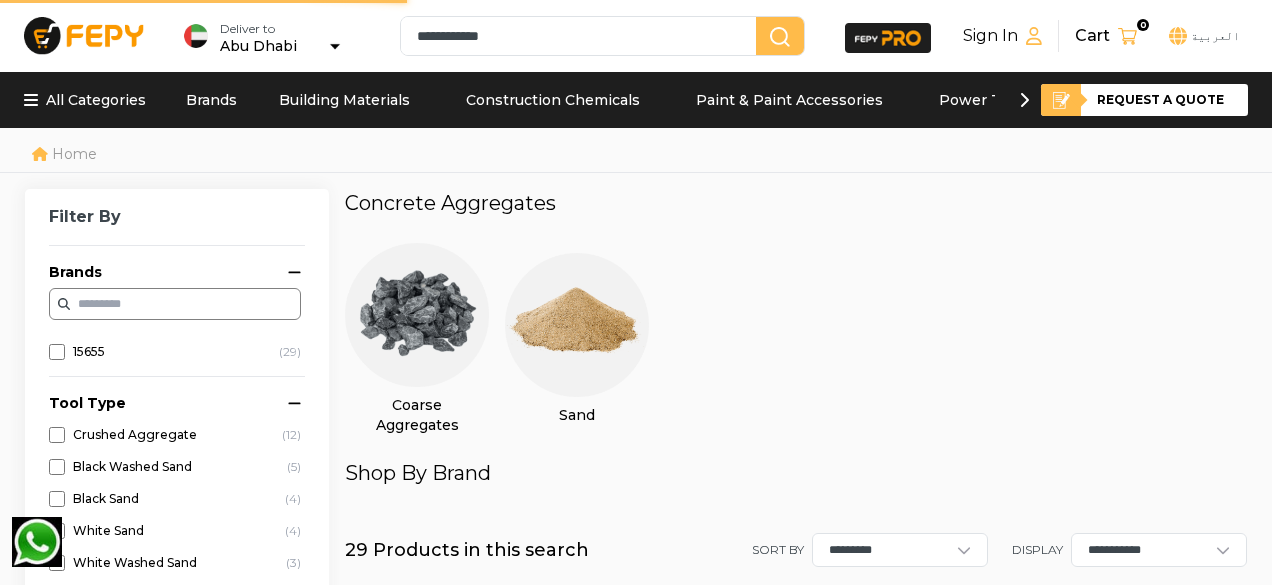 click on "All Categories" at bounding box center [85, 100] 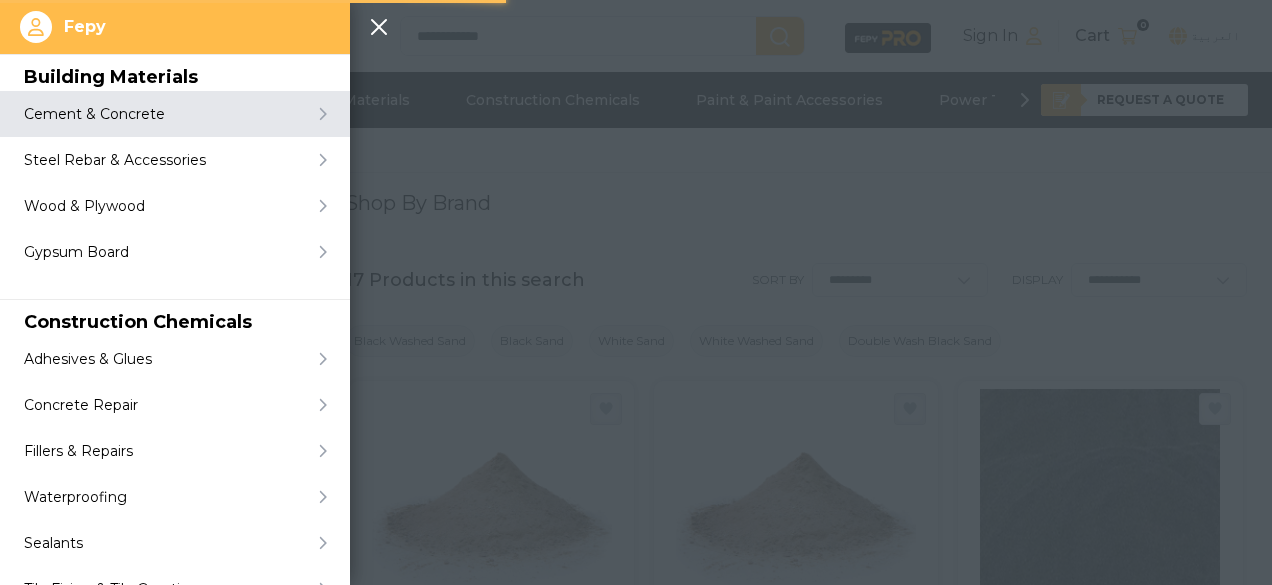 click on "Cement & Concrete" at bounding box center (94, 114) 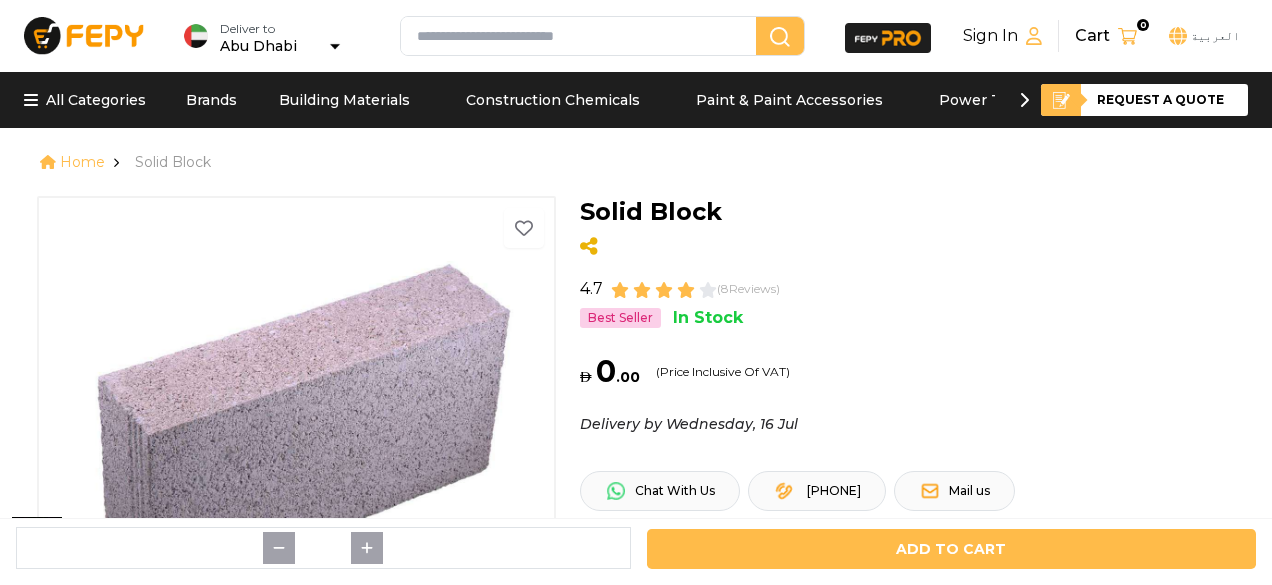 scroll, scrollTop: 0, scrollLeft: 0, axis: both 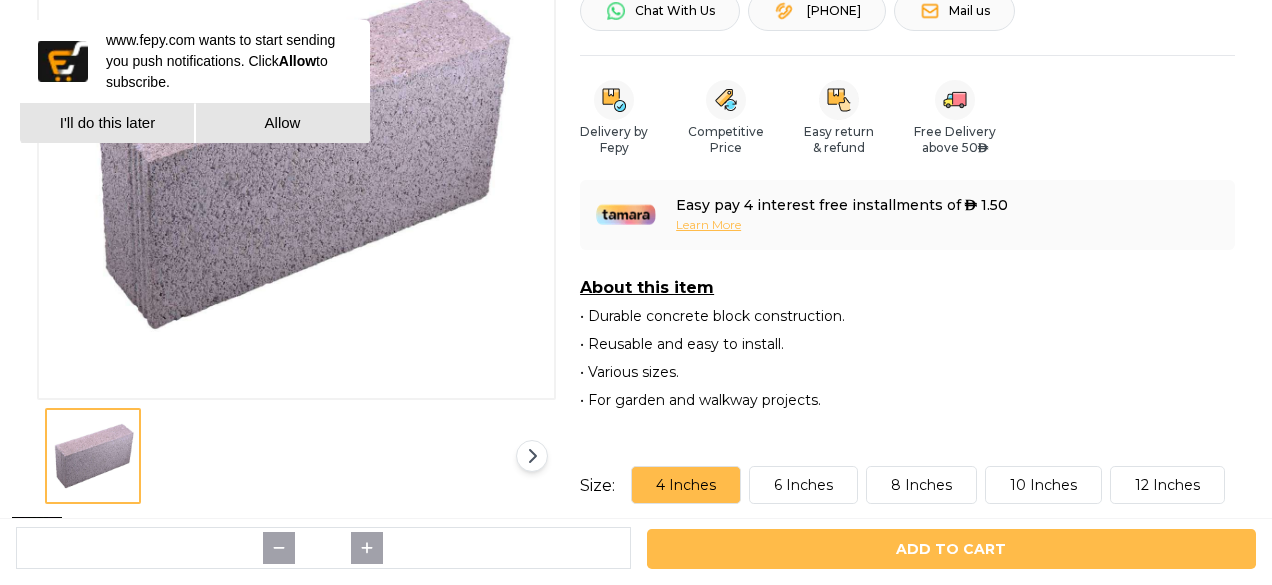 click on "6 Inches" at bounding box center [803, 485] 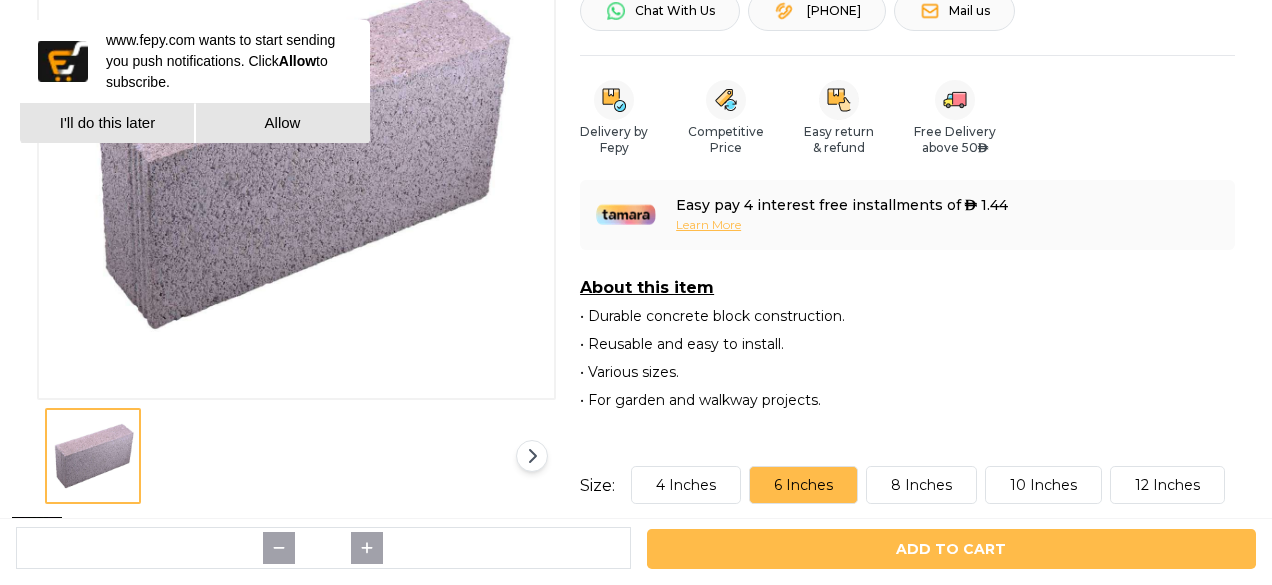 click on "6 Inches" at bounding box center [803, 485] 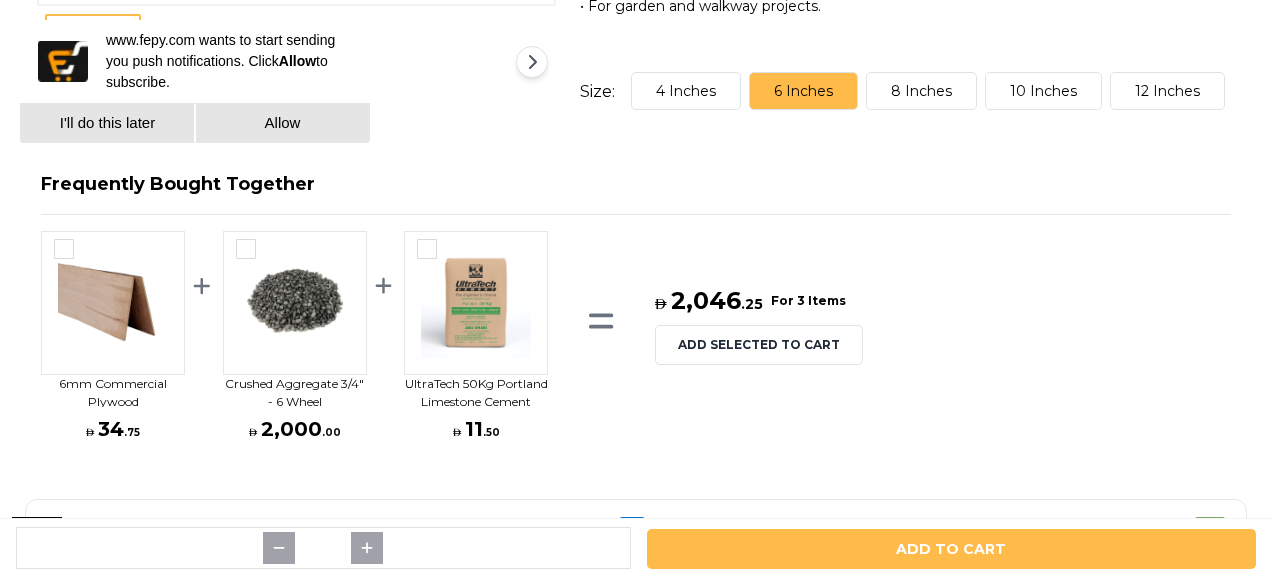 scroll, scrollTop: 900, scrollLeft: 0, axis: vertical 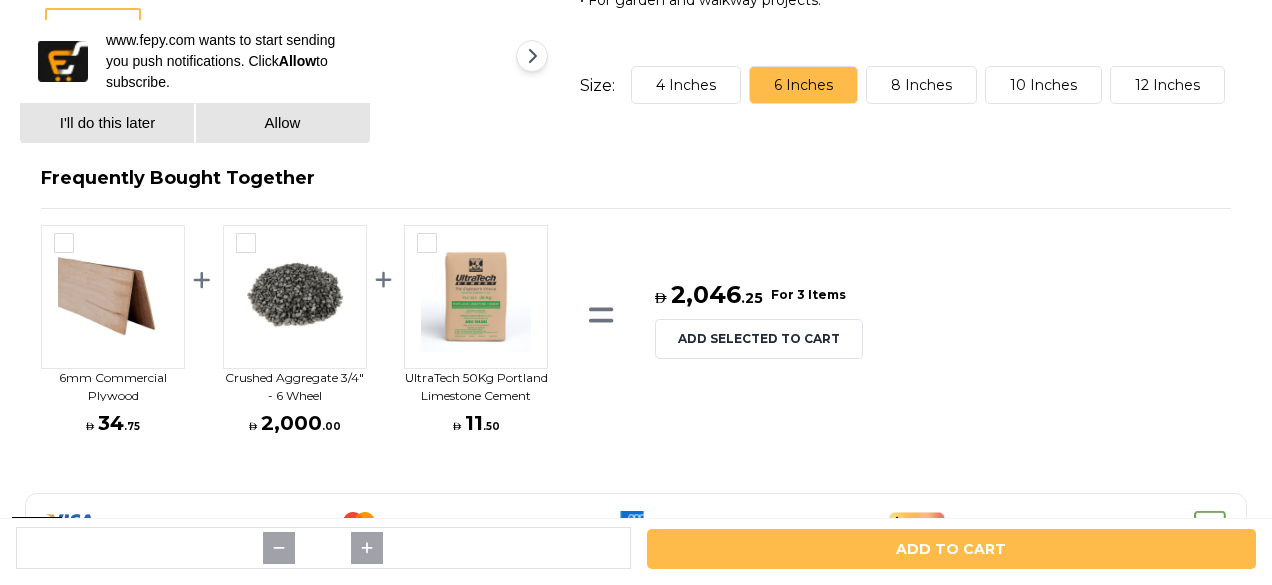 click on "8 Inches" at bounding box center [921, 85] 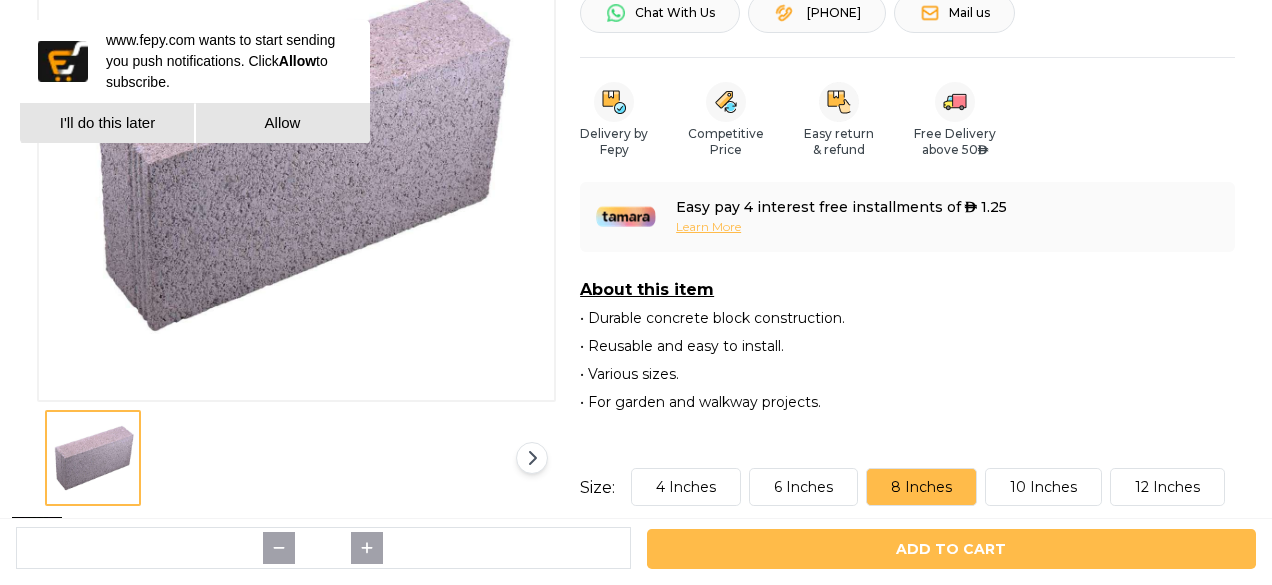 scroll, scrollTop: 700, scrollLeft: 0, axis: vertical 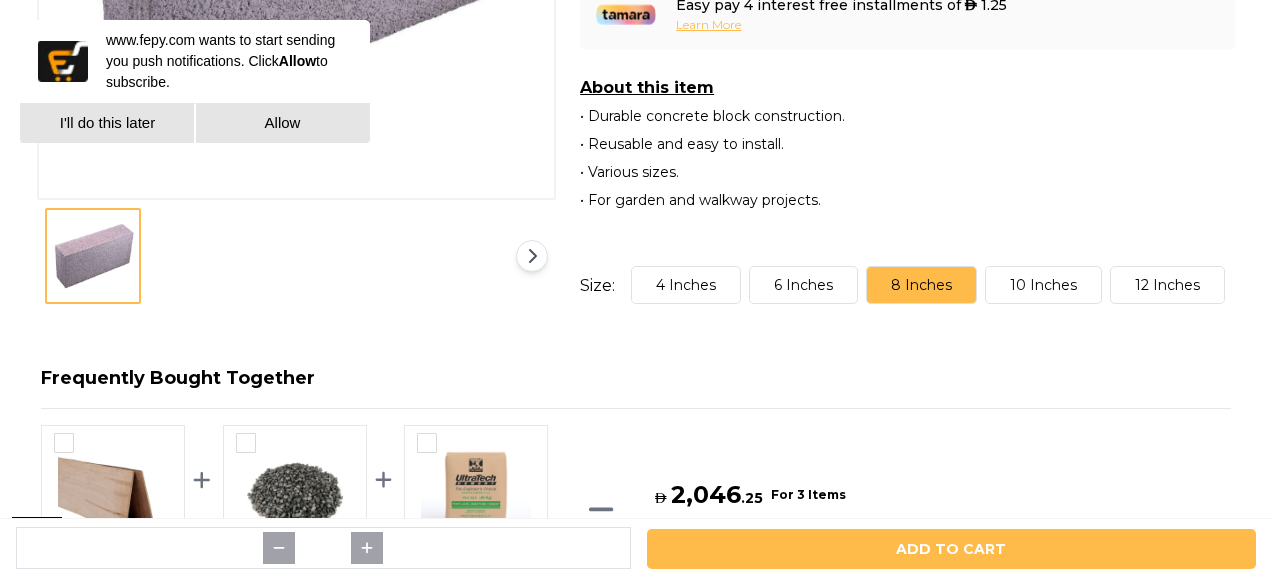 click on "10 Inches" at bounding box center (1043, 285) 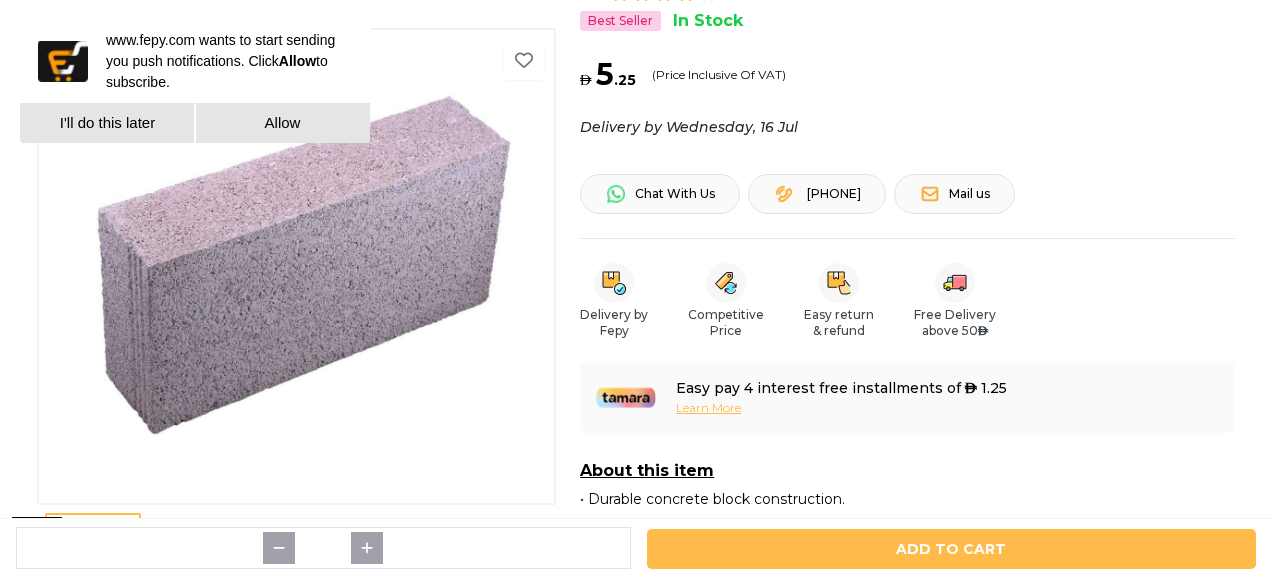 type on "*" 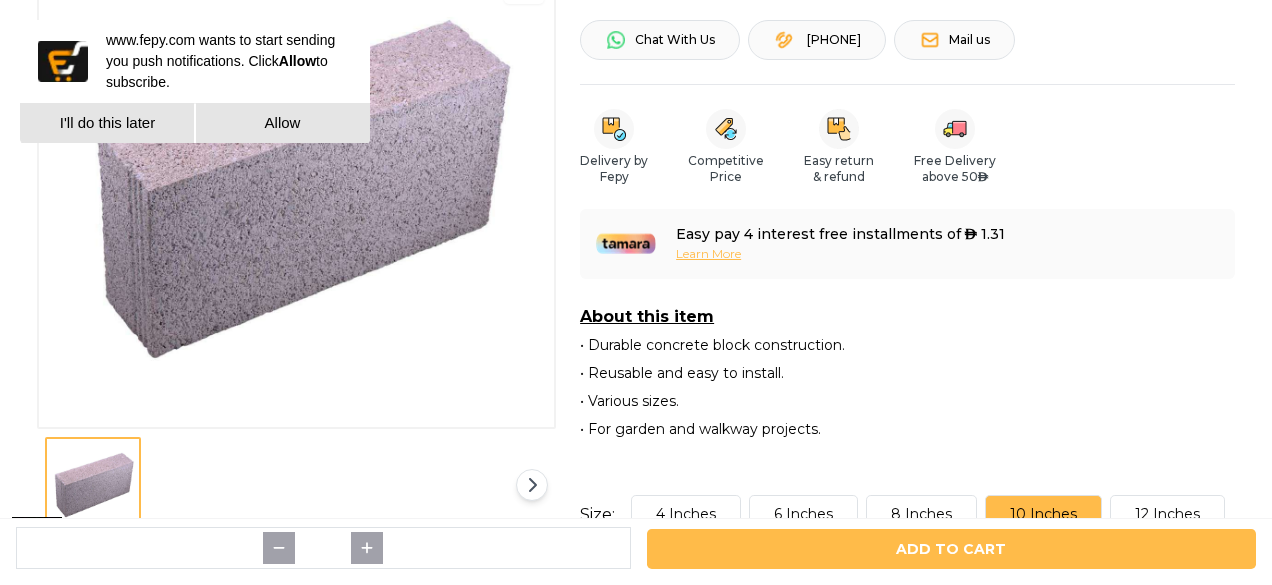 scroll, scrollTop: 700, scrollLeft: 0, axis: vertical 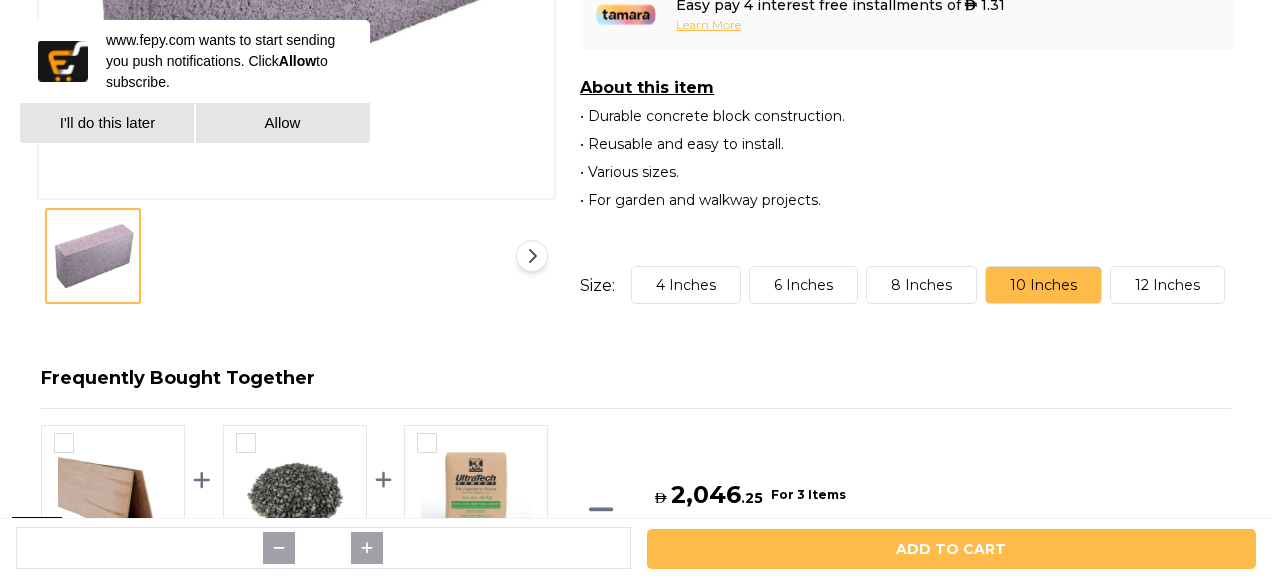 click on "12 Inches" at bounding box center [1167, 285] 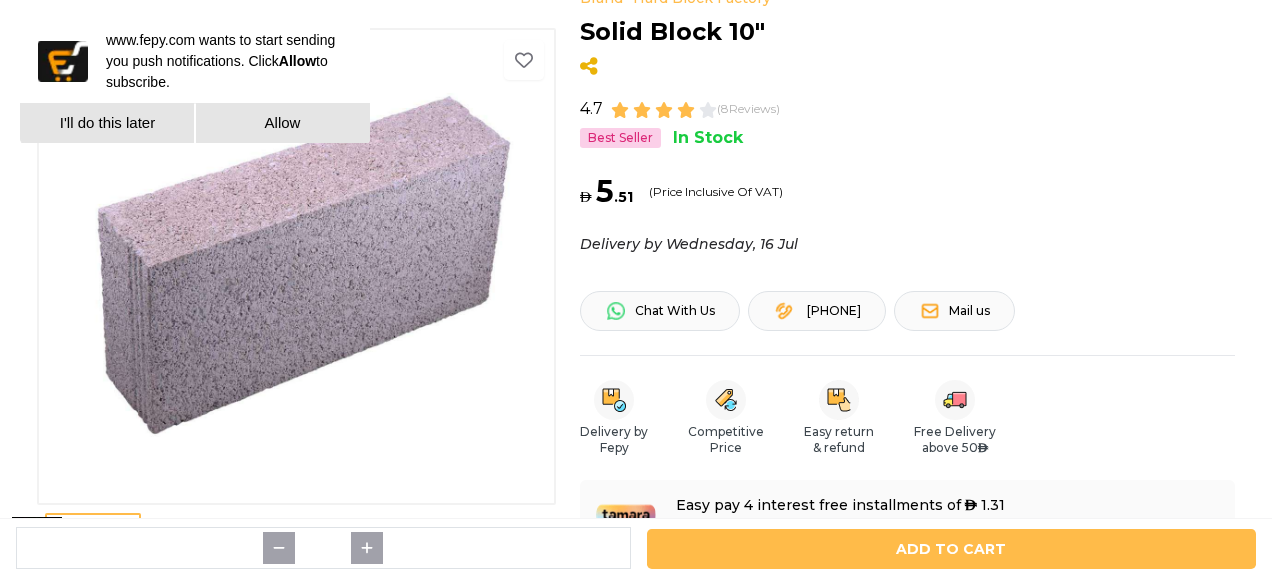 scroll, scrollTop: 0, scrollLeft: 0, axis: both 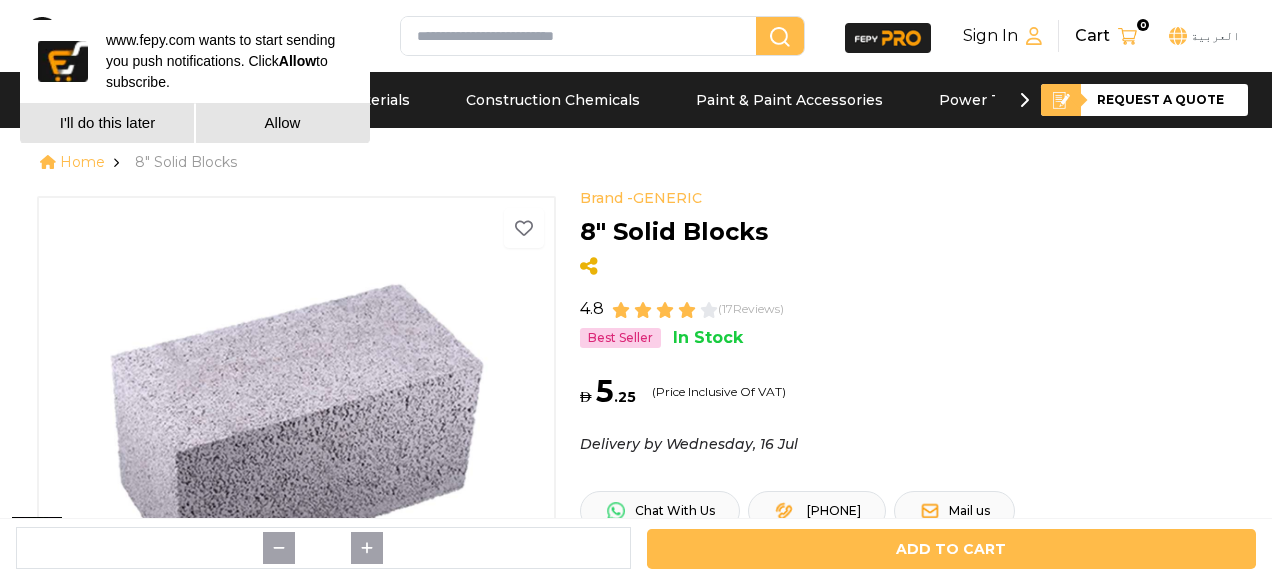type on "**" 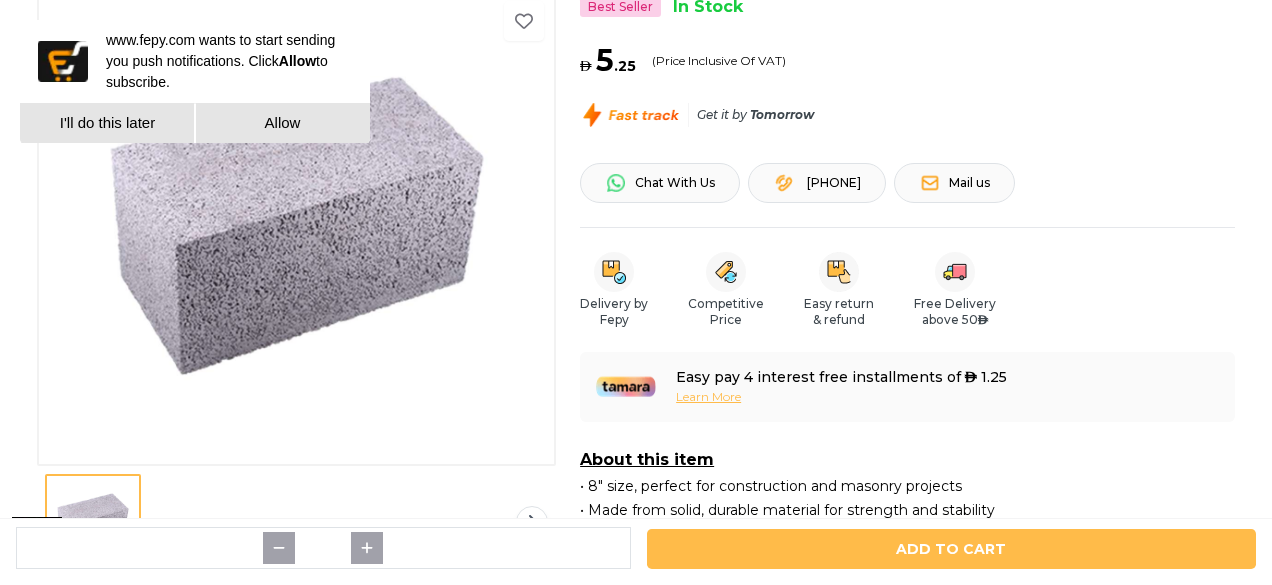 scroll, scrollTop: 300, scrollLeft: 0, axis: vertical 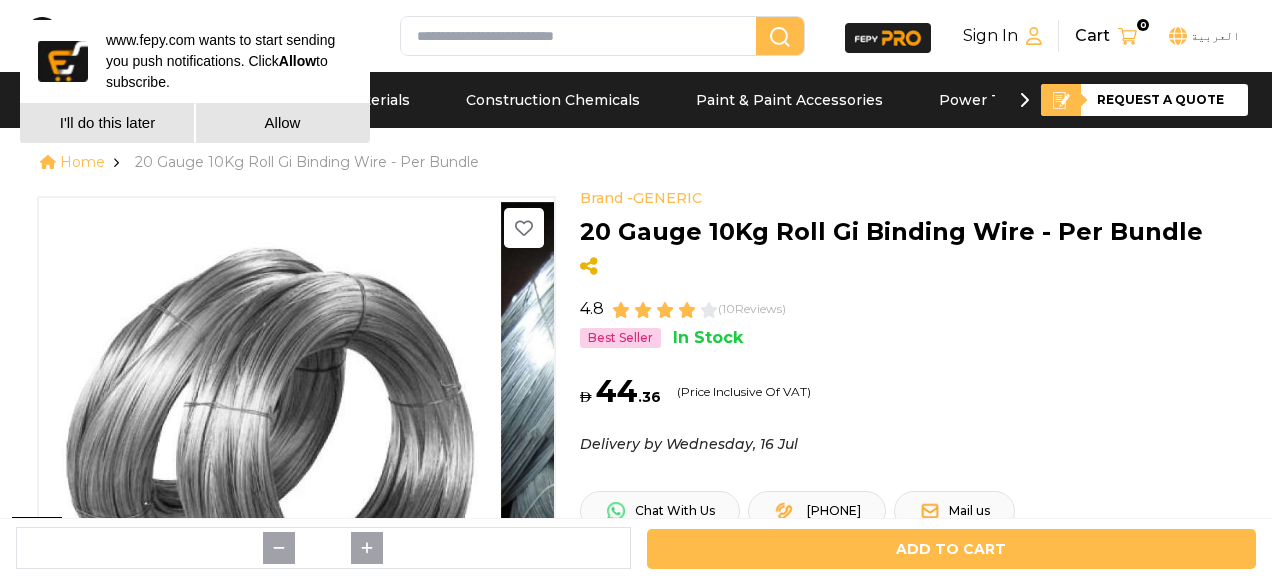 click at bounding box center (582, 36) 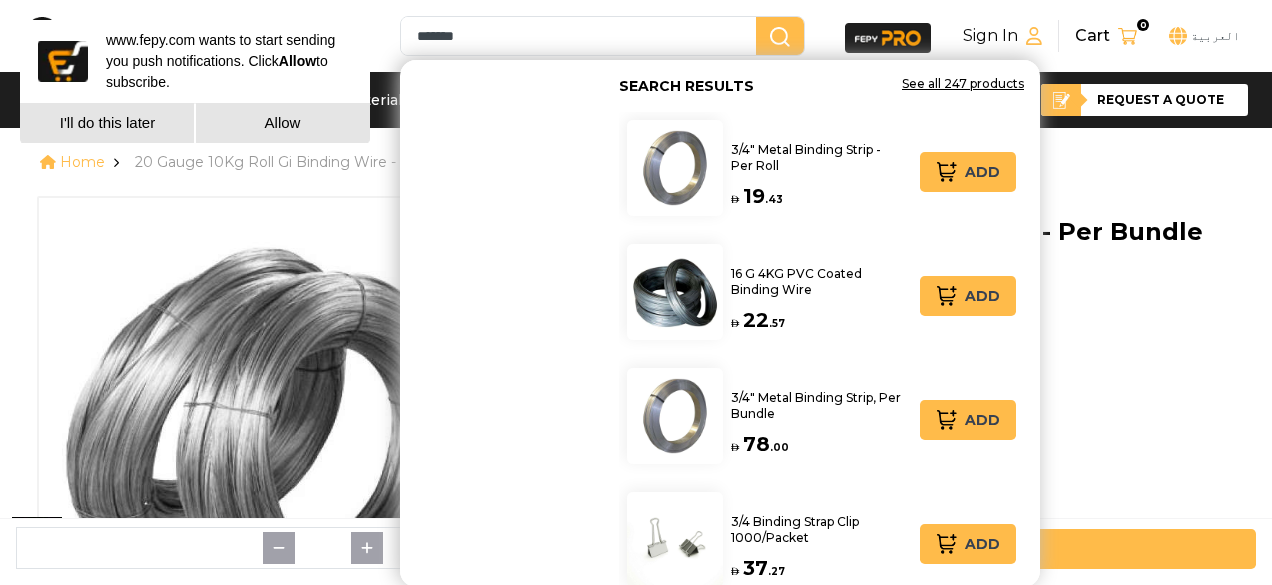 click on "I'll do this later" at bounding box center [107, 123] 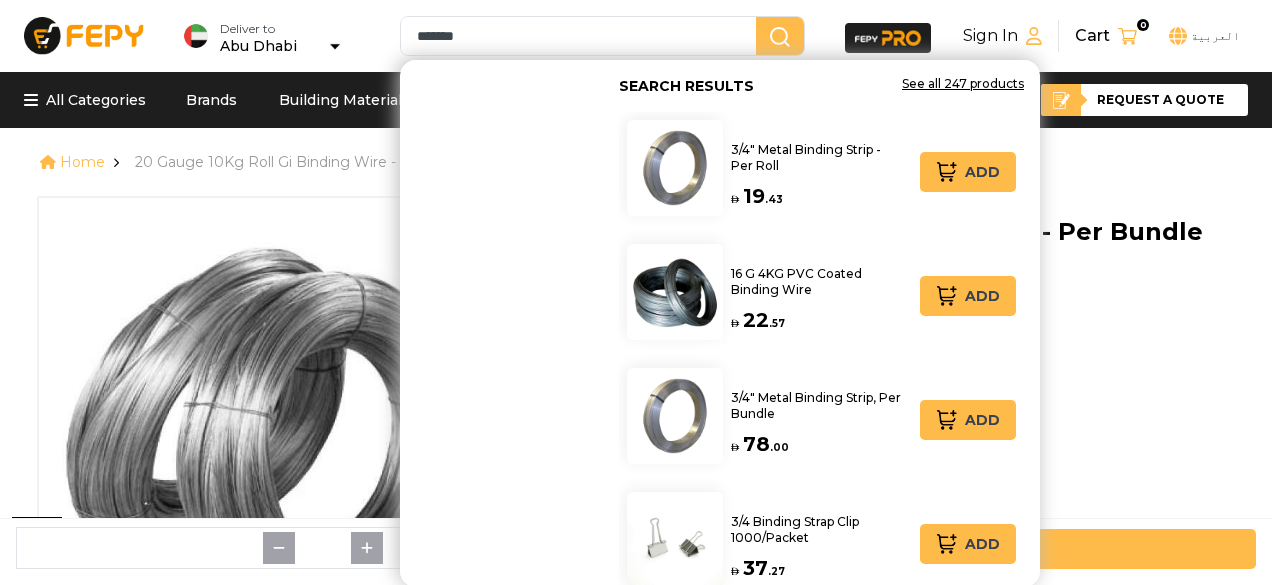 click on "*******" at bounding box center (582, 36) 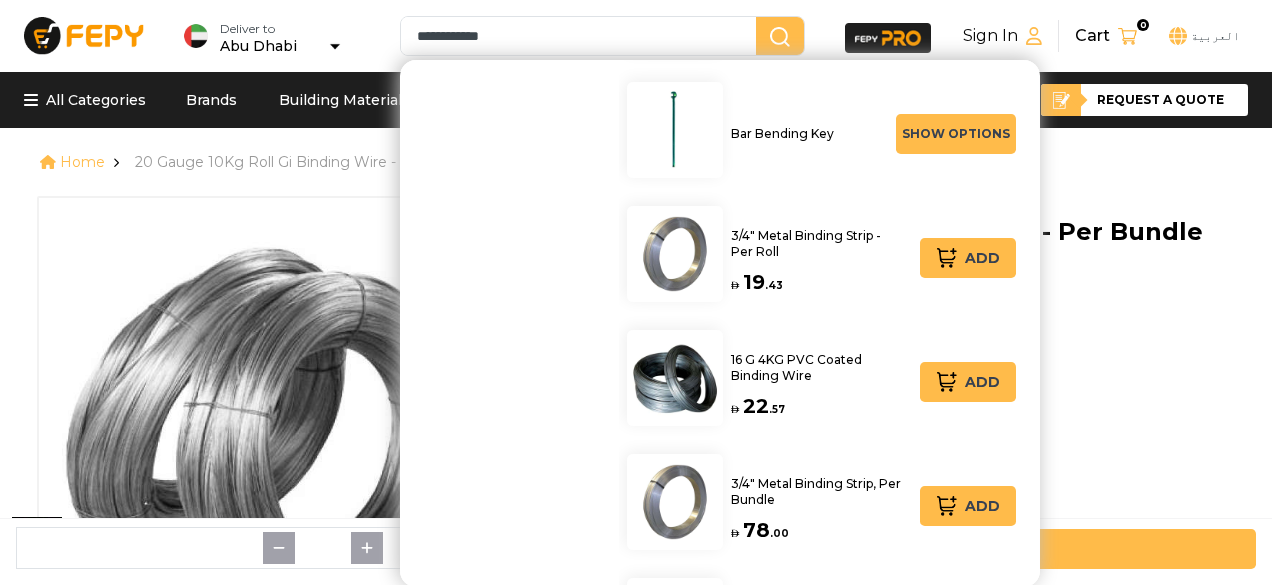 scroll, scrollTop: 600, scrollLeft: 0, axis: vertical 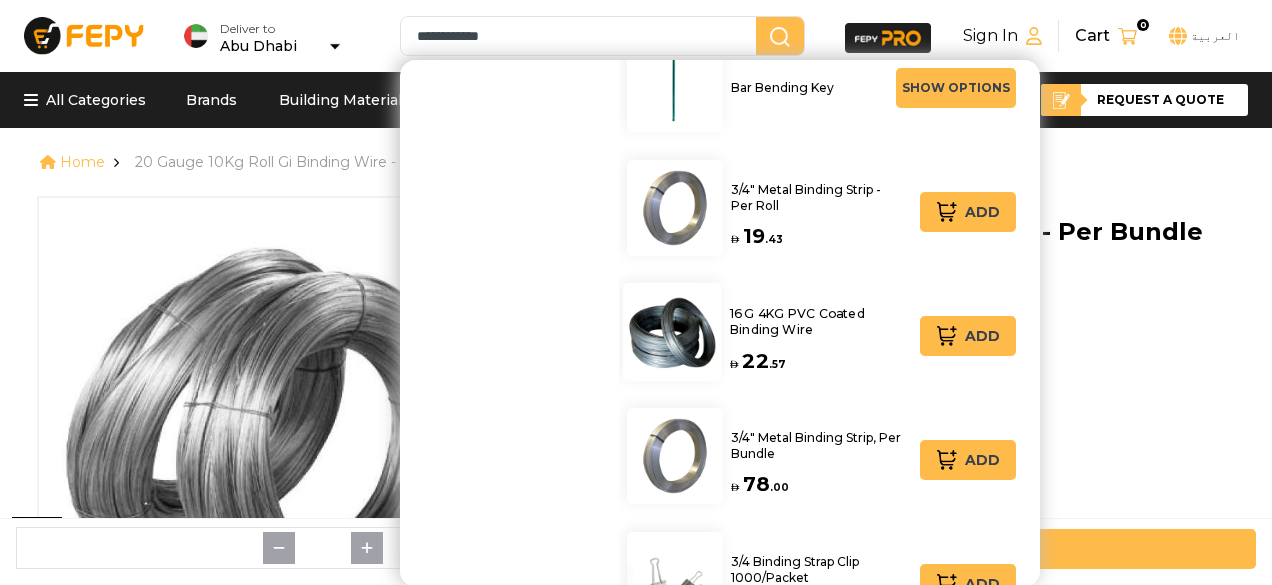 click on "16 G 4KG PVC Coated Binding Wire" at bounding box center (819, 321) 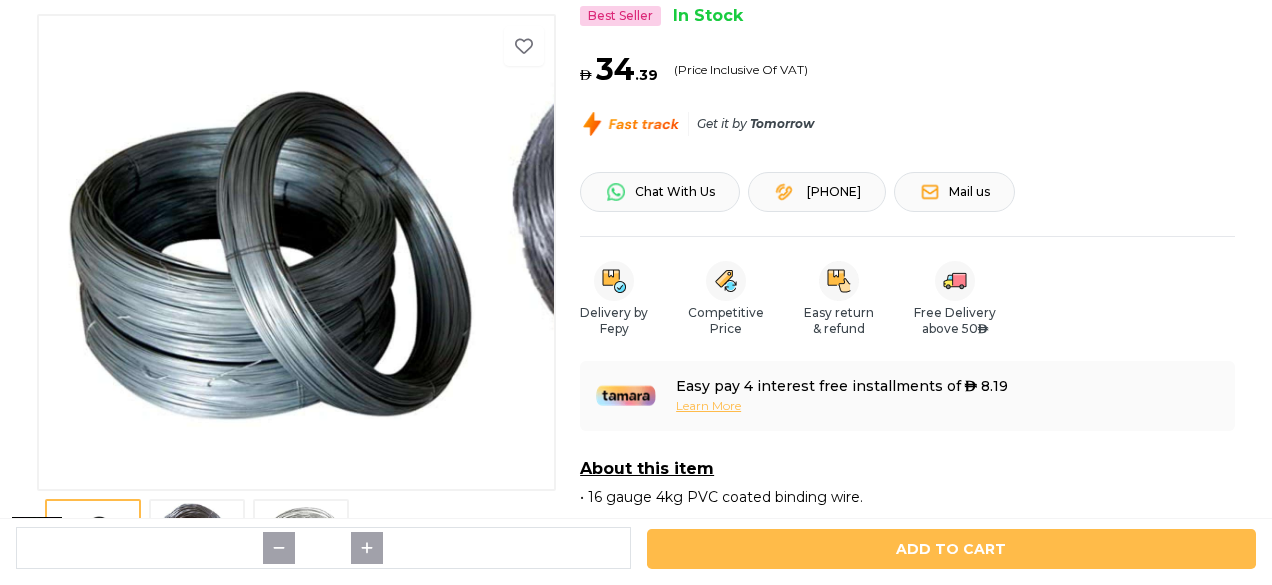 scroll, scrollTop: 0, scrollLeft: 0, axis: both 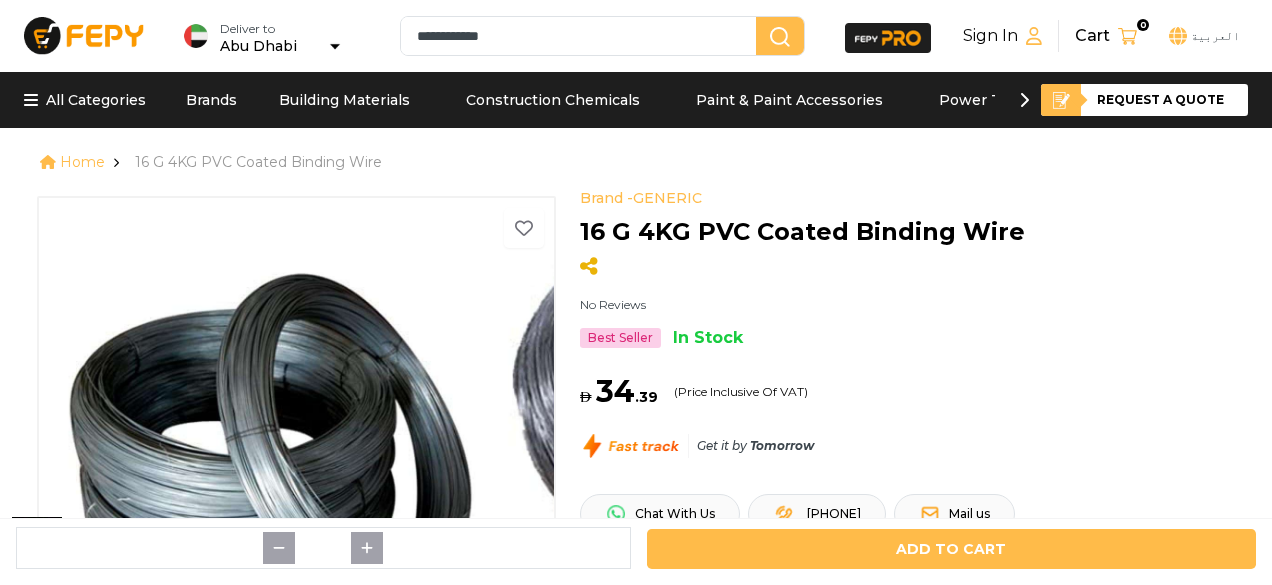 click on "All Categories" at bounding box center (85, 100) 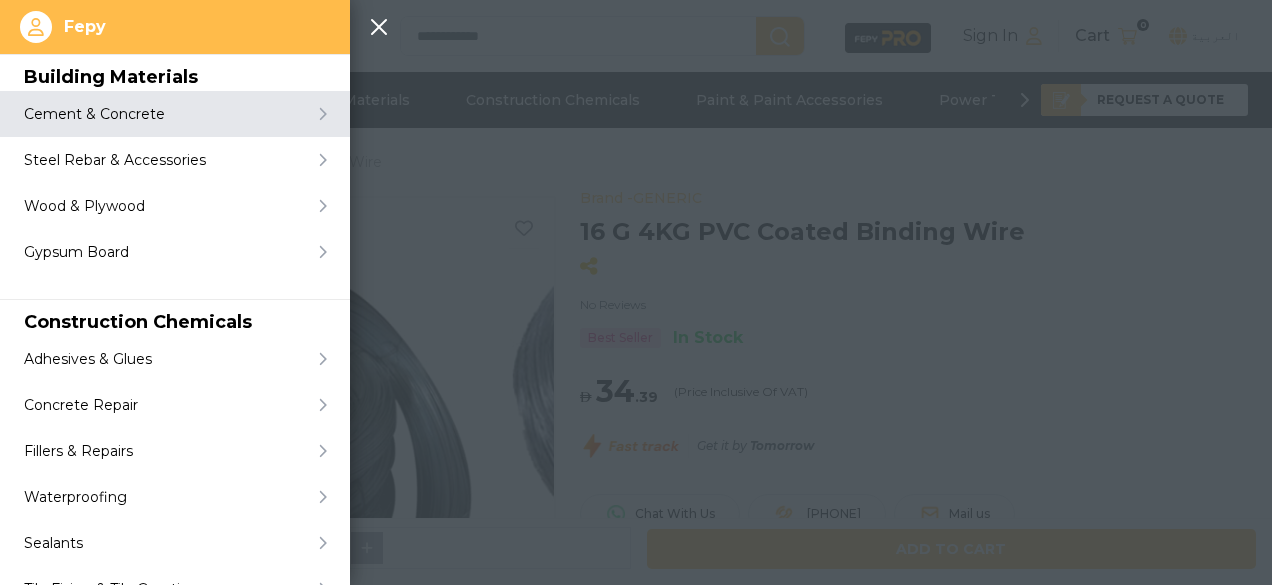 click on "Cement & Concrete" at bounding box center (94, 114) 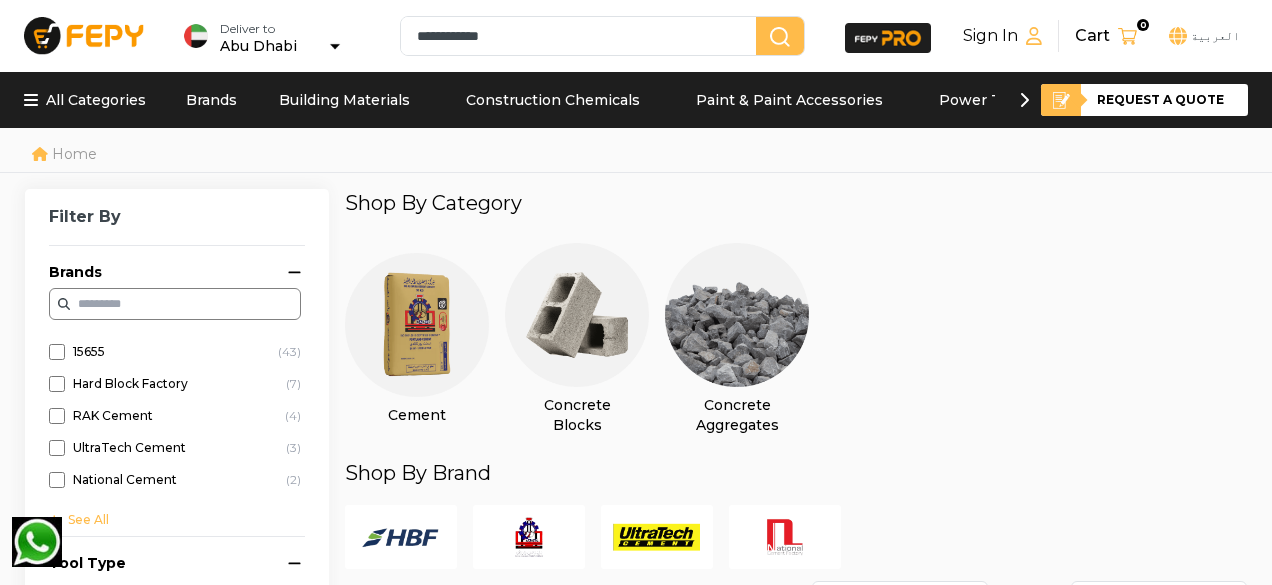click at bounding box center (577, 315) 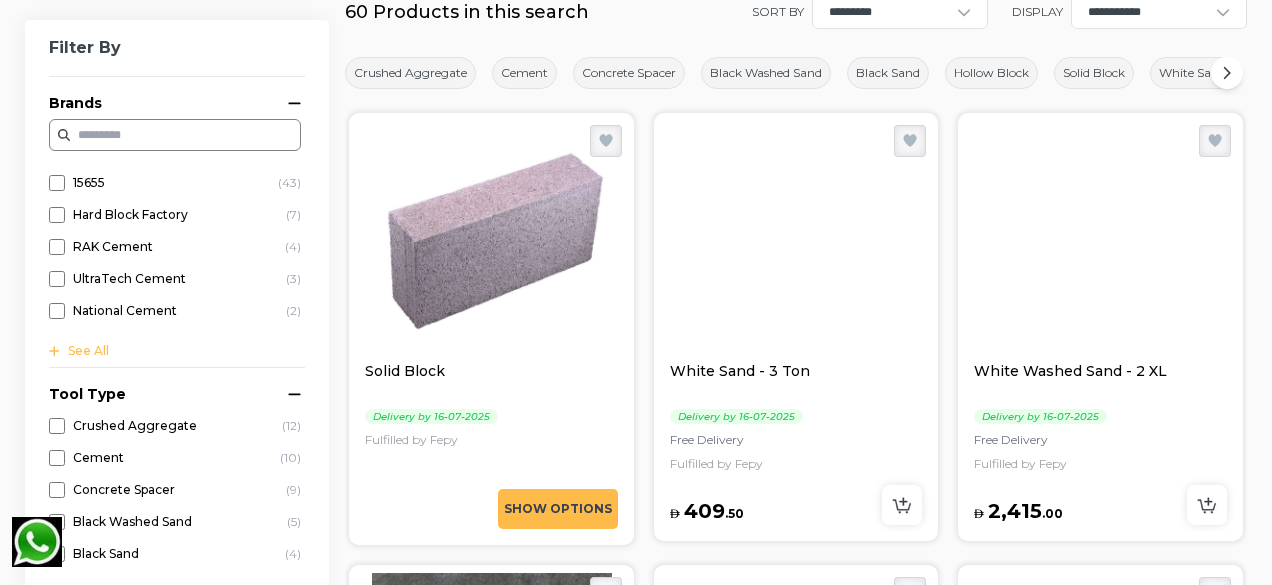 scroll, scrollTop: 500, scrollLeft: 0, axis: vertical 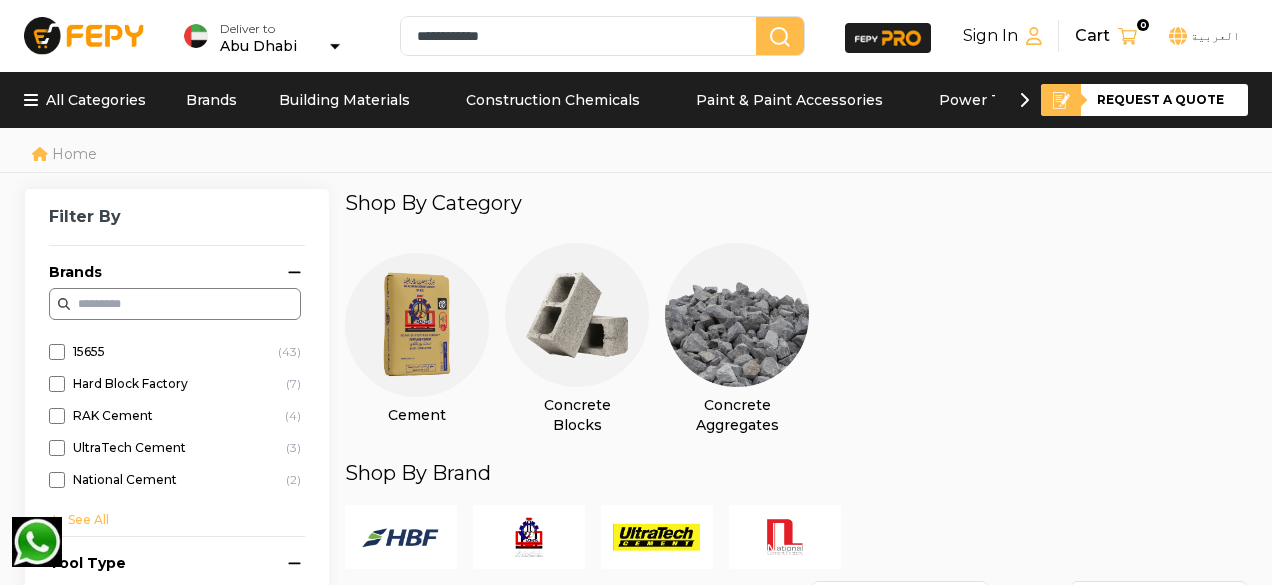 drag, startPoint x: 521, startPoint y: 33, endPoint x: 206, endPoint y: 39, distance: 315.05713 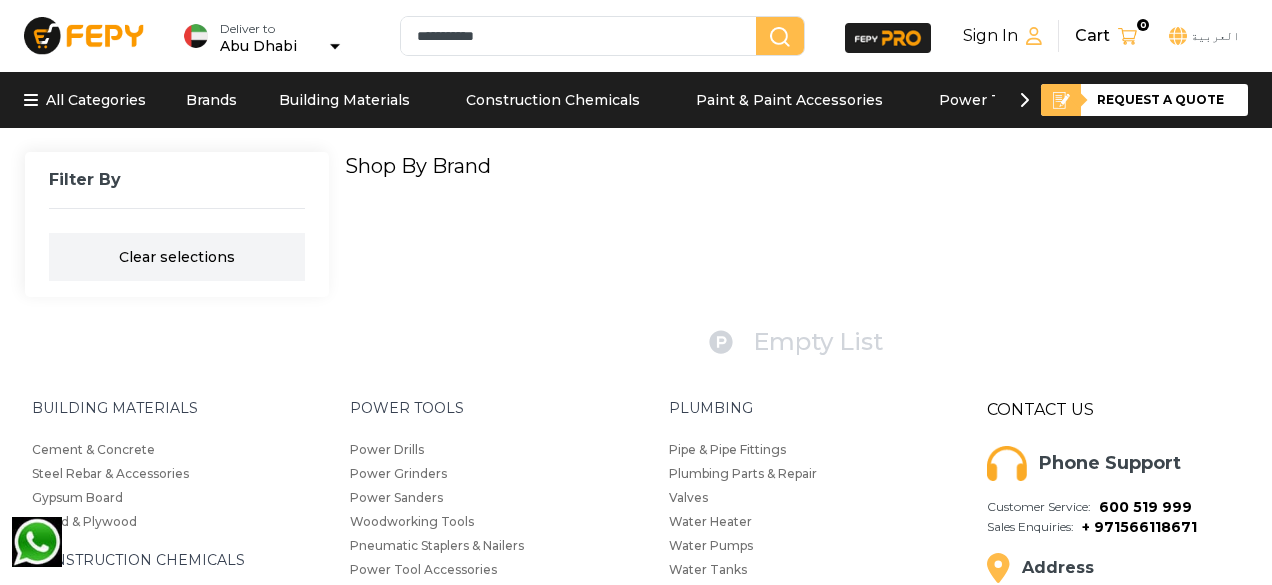 click on "**********" at bounding box center (582, 36) 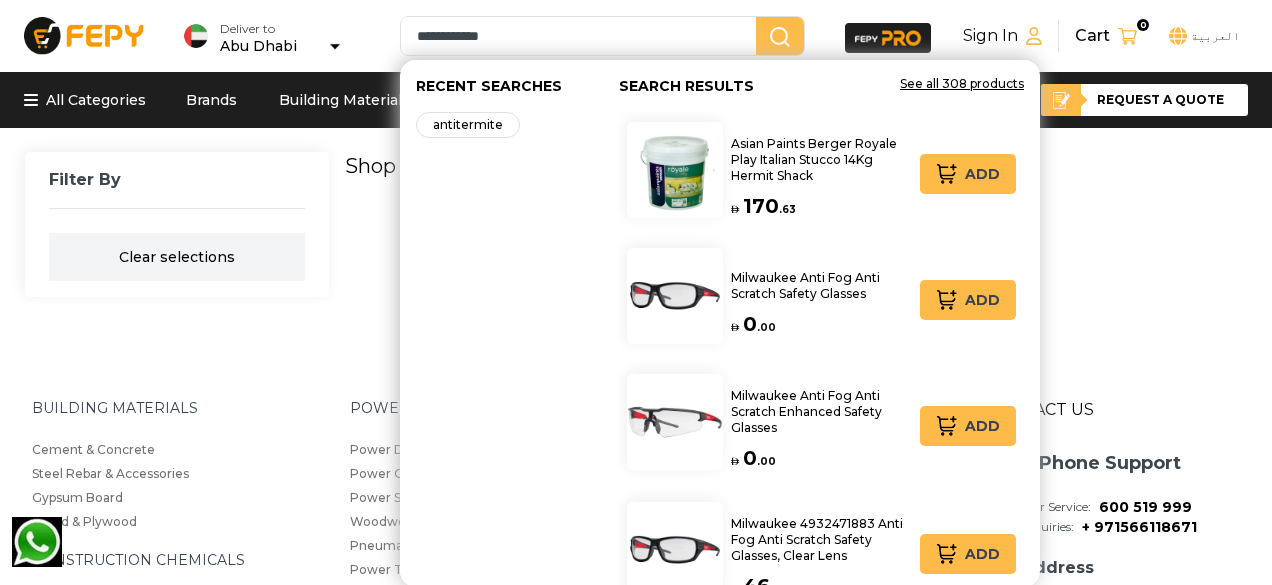 type on "**********" 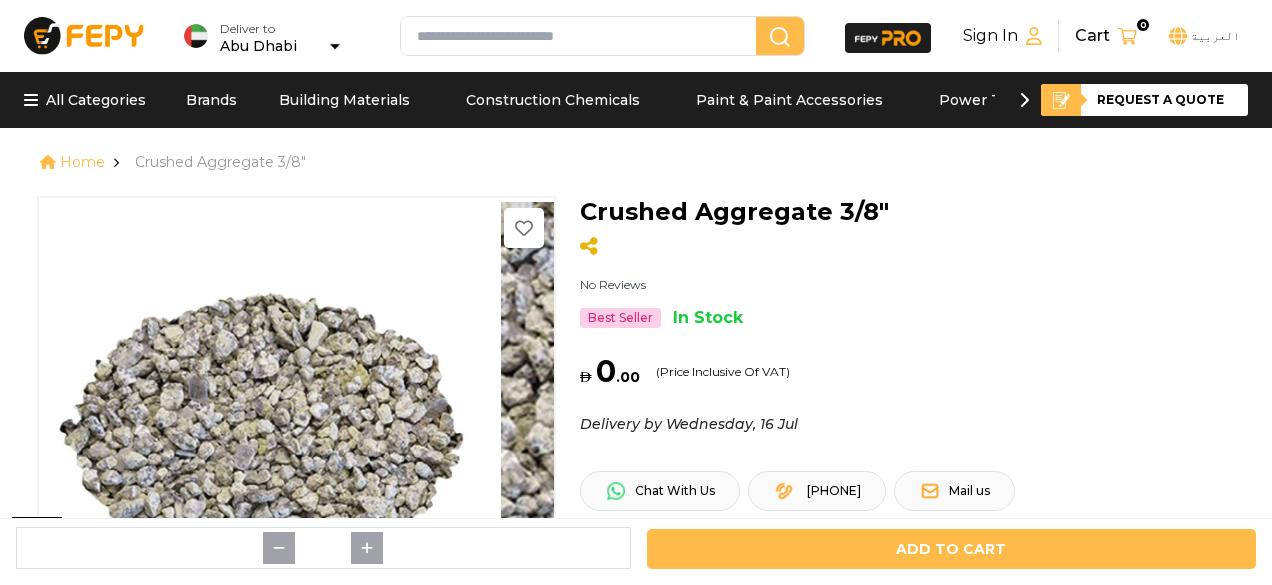 scroll, scrollTop: 0, scrollLeft: 0, axis: both 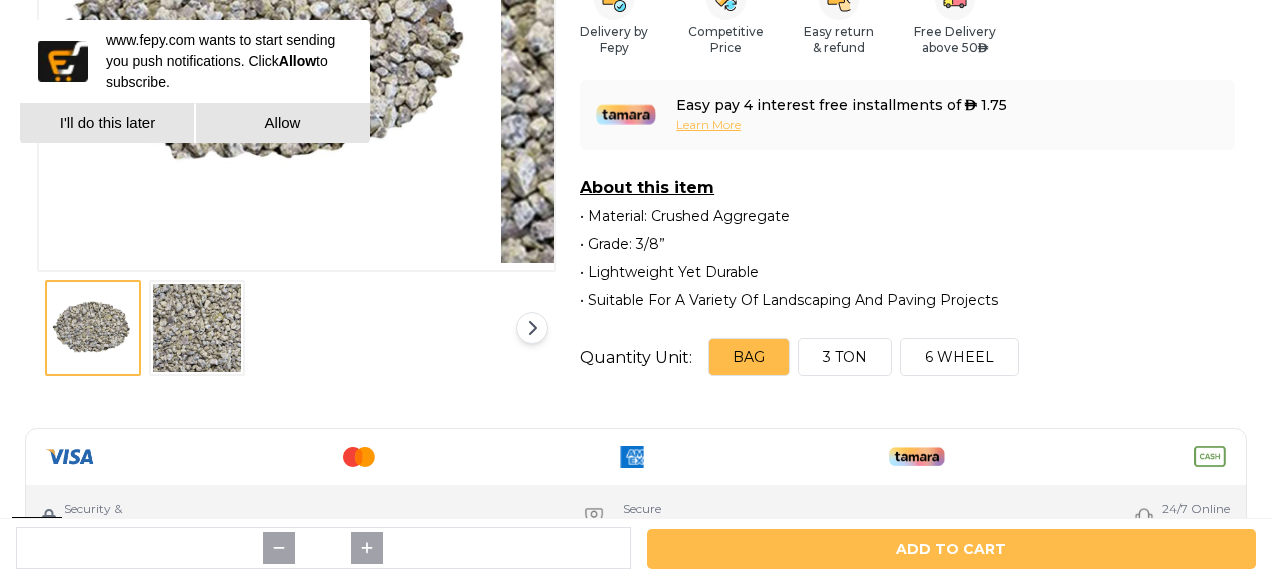 click on "3 TON" at bounding box center [845, 357] 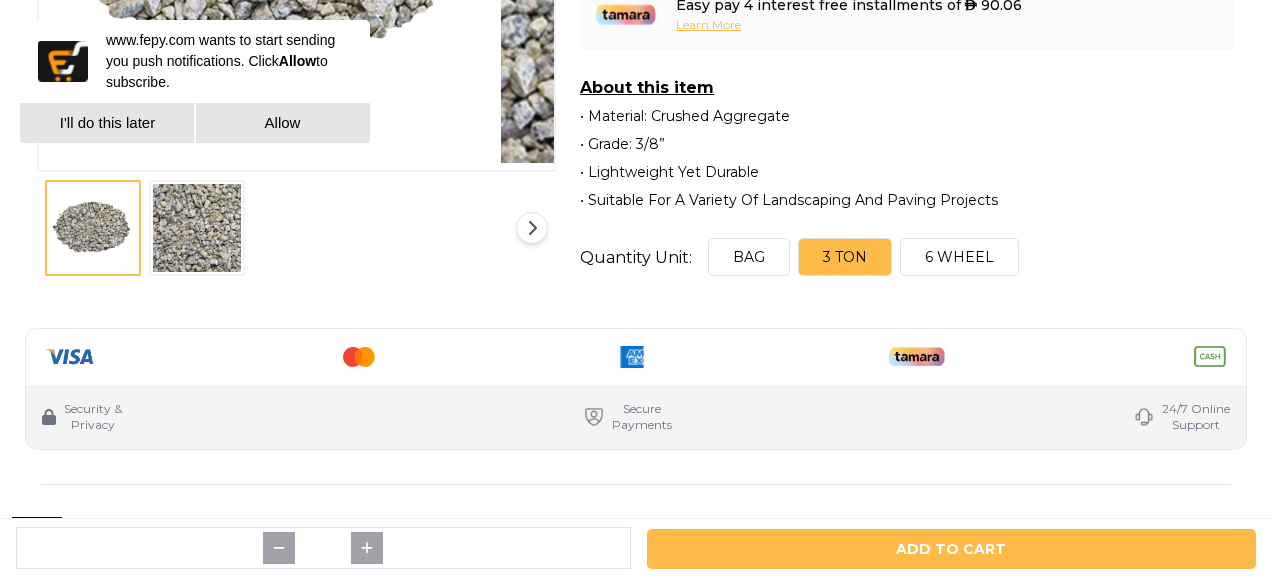 scroll, scrollTop: 1000, scrollLeft: 0, axis: vertical 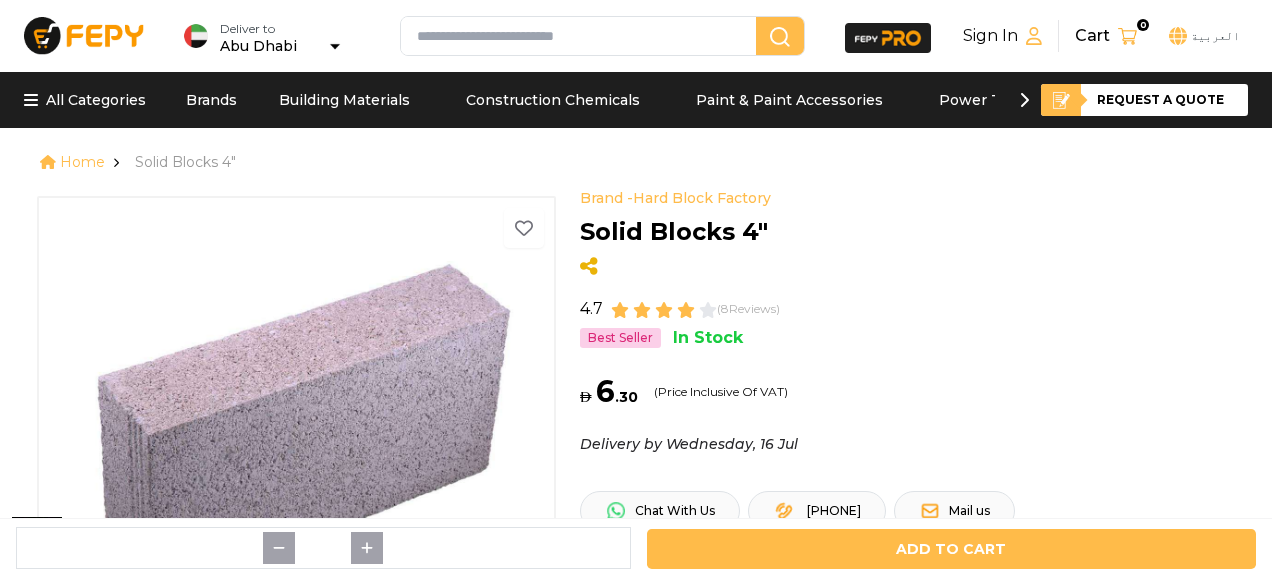 type on "**" 